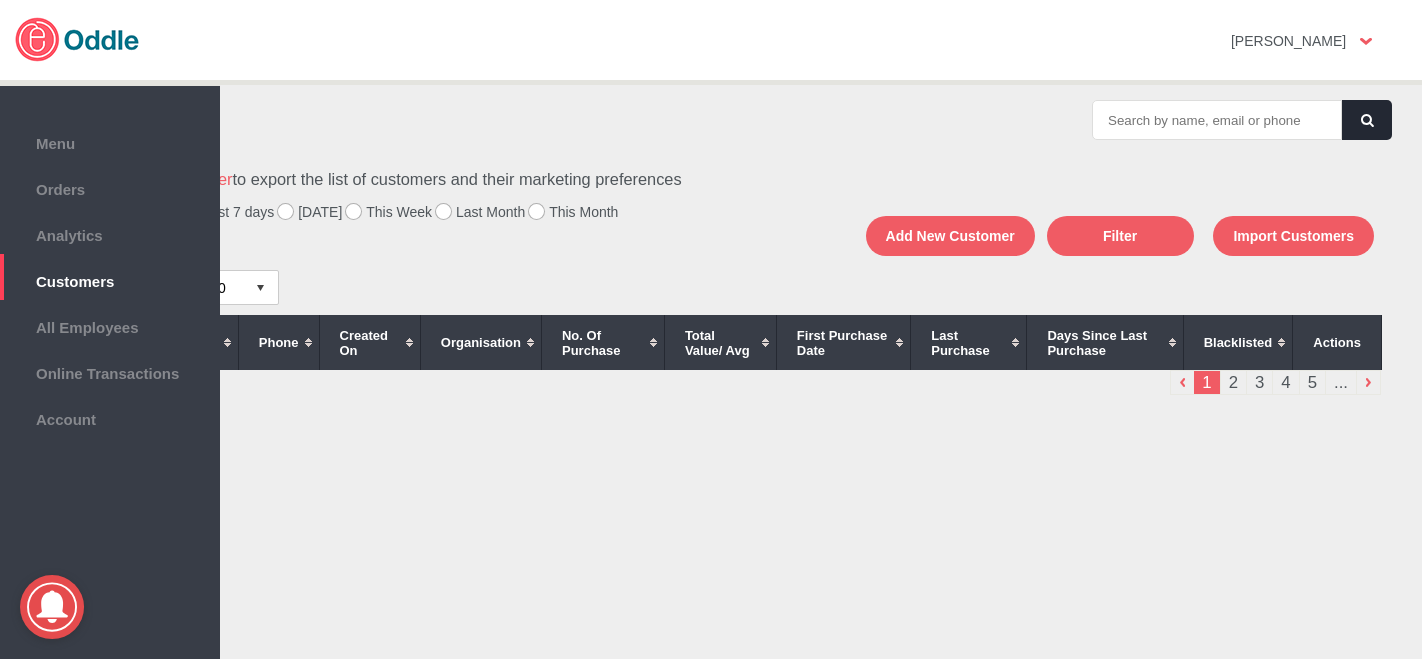 scroll, scrollTop: 0, scrollLeft: 0, axis: both 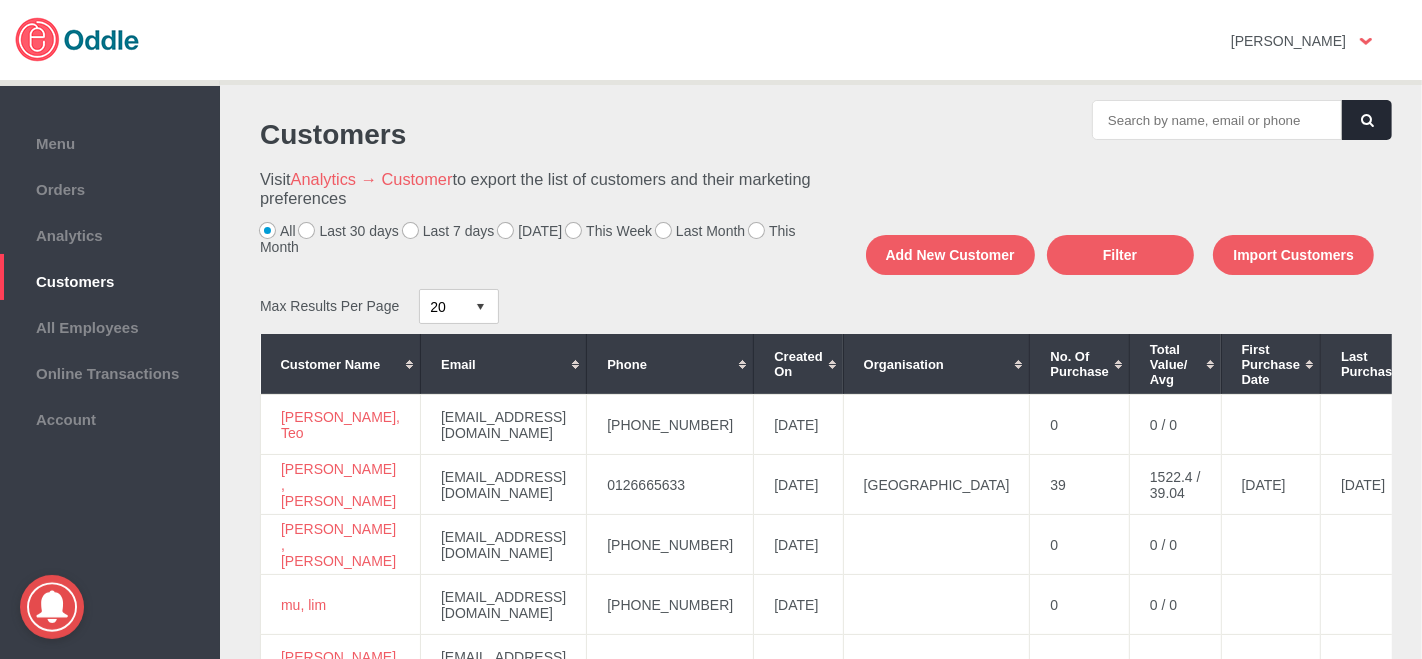 click on "[DATE]" at bounding box center (530, 231) 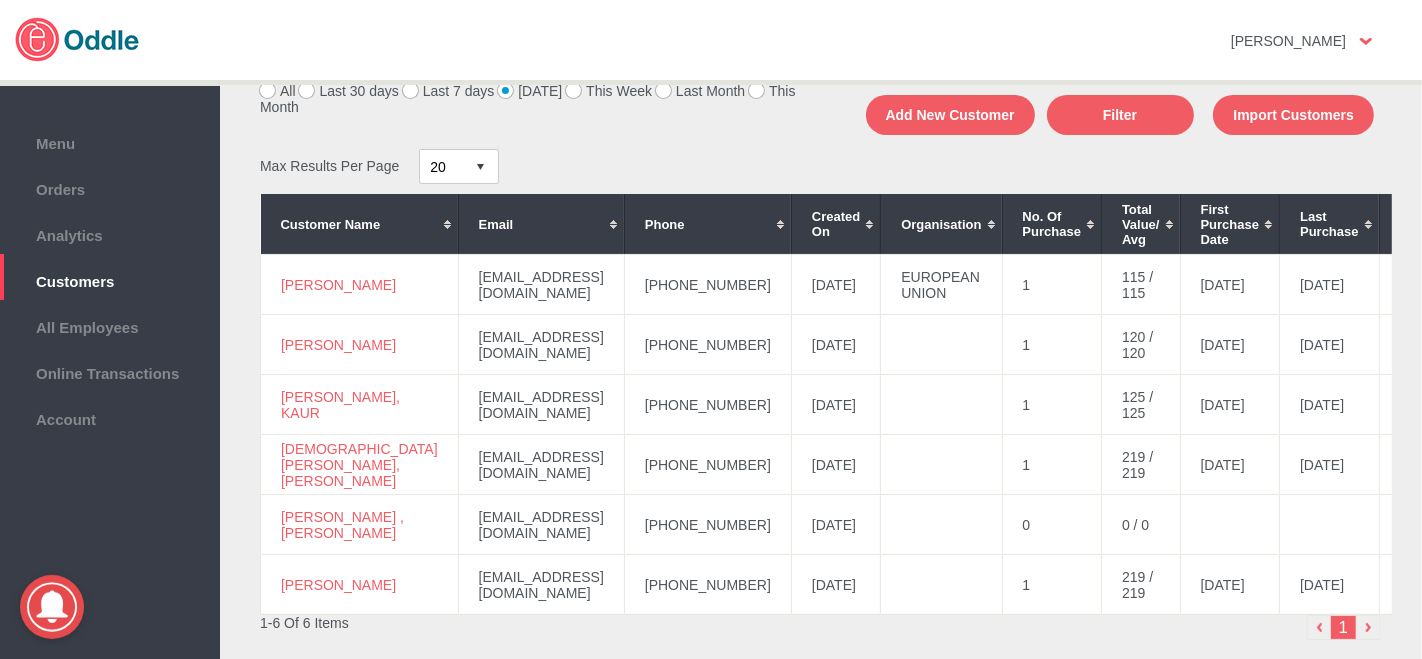 scroll, scrollTop: 267, scrollLeft: 0, axis: vertical 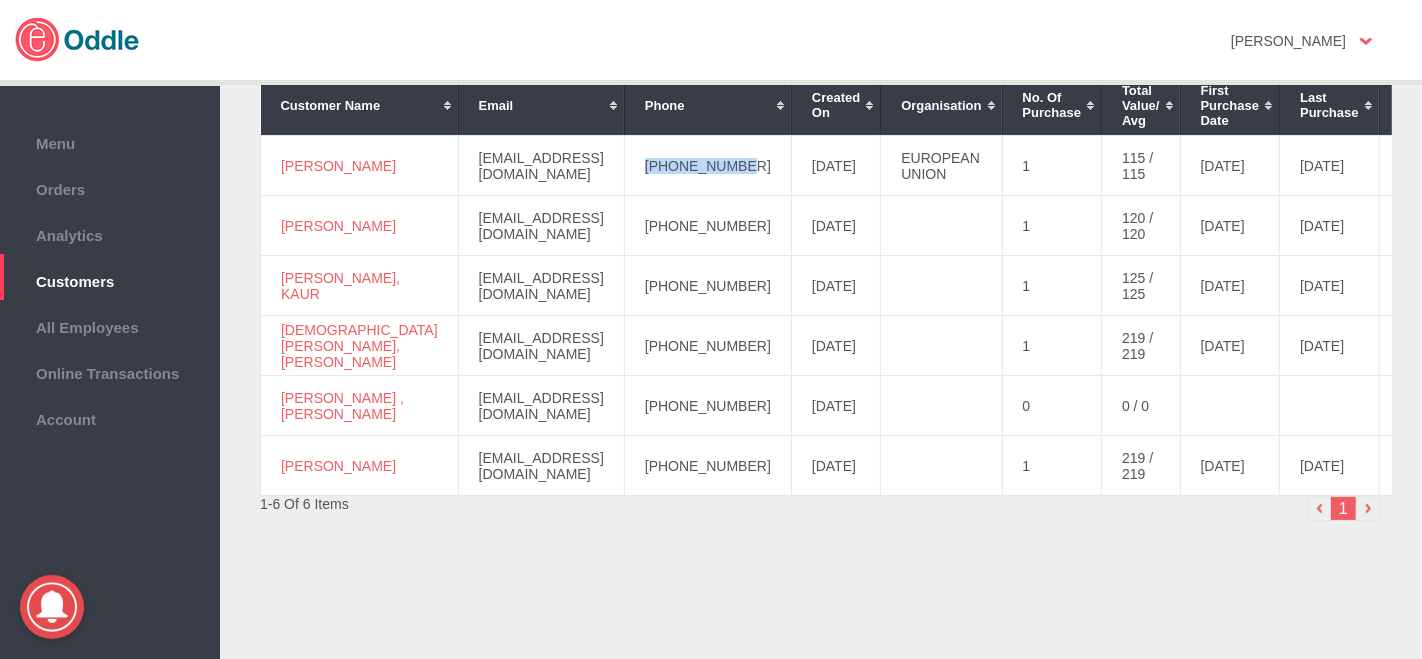 drag, startPoint x: 741, startPoint y: 162, endPoint x: 630, endPoint y: 156, distance: 111.16204 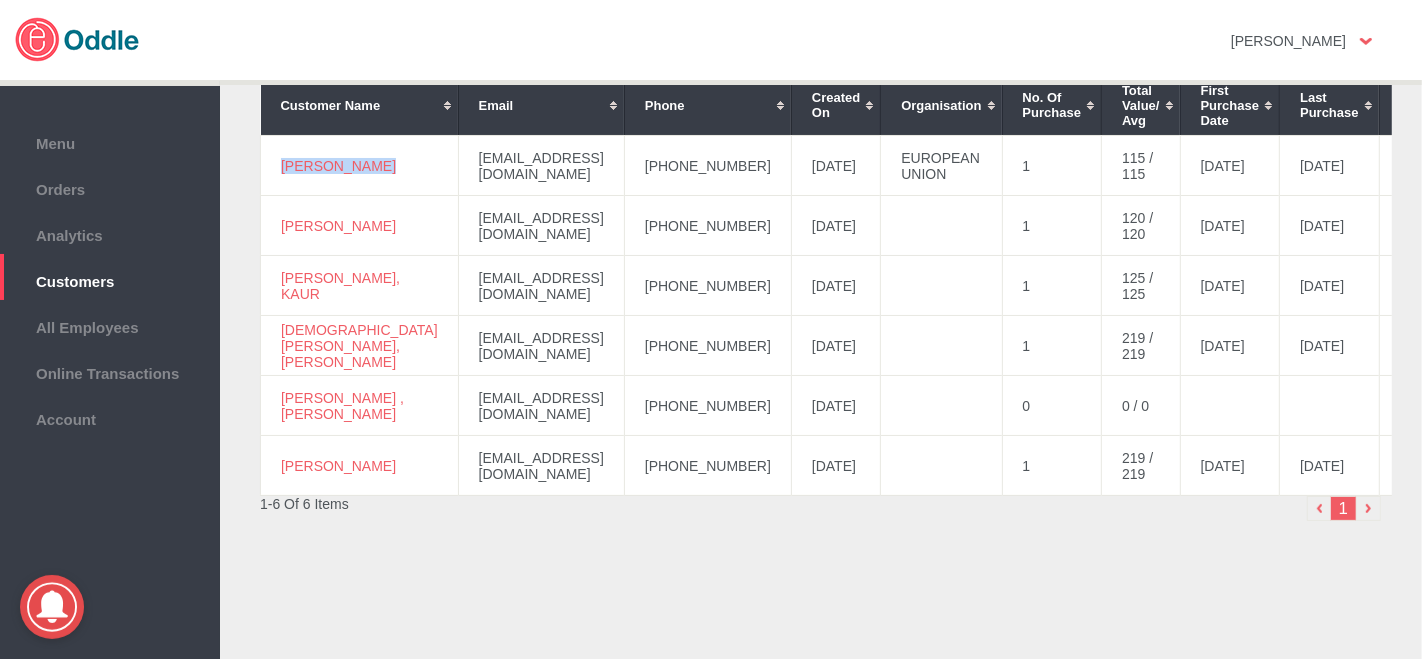 drag, startPoint x: 377, startPoint y: 161, endPoint x: 277, endPoint y: 167, distance: 100.17984 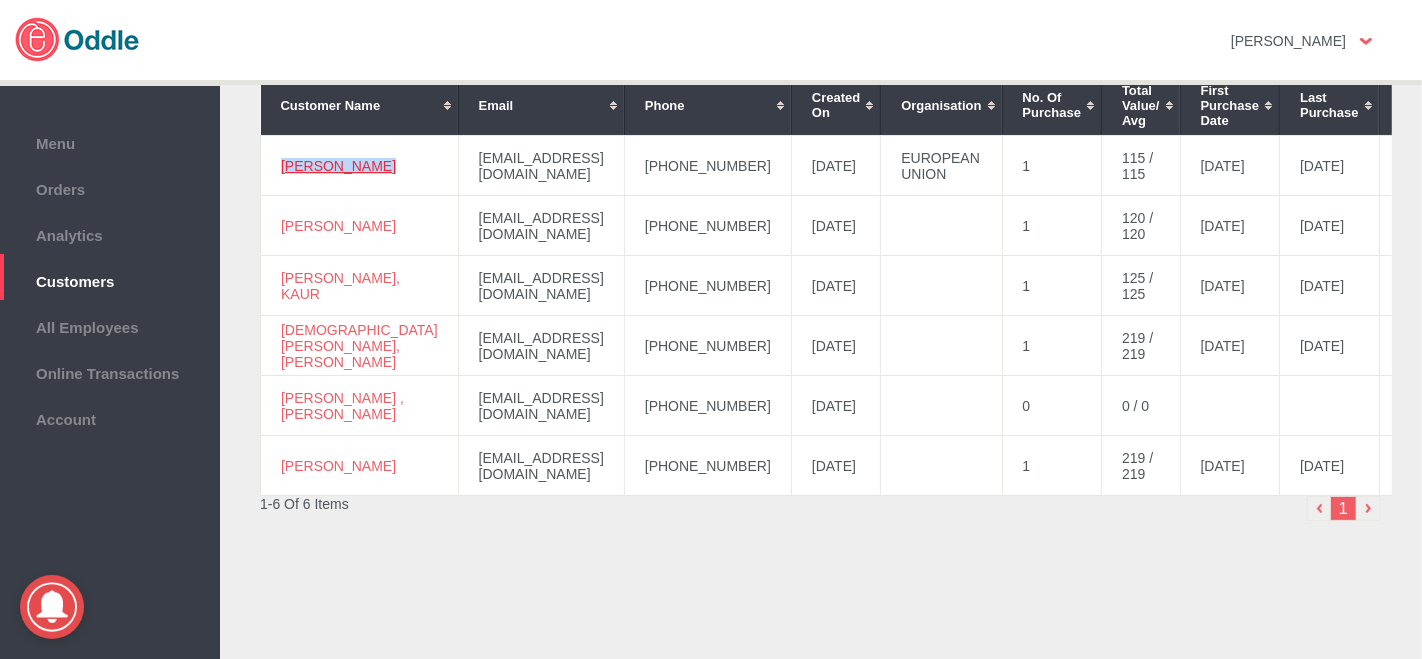 copy on "Chiew Lim, Ng" 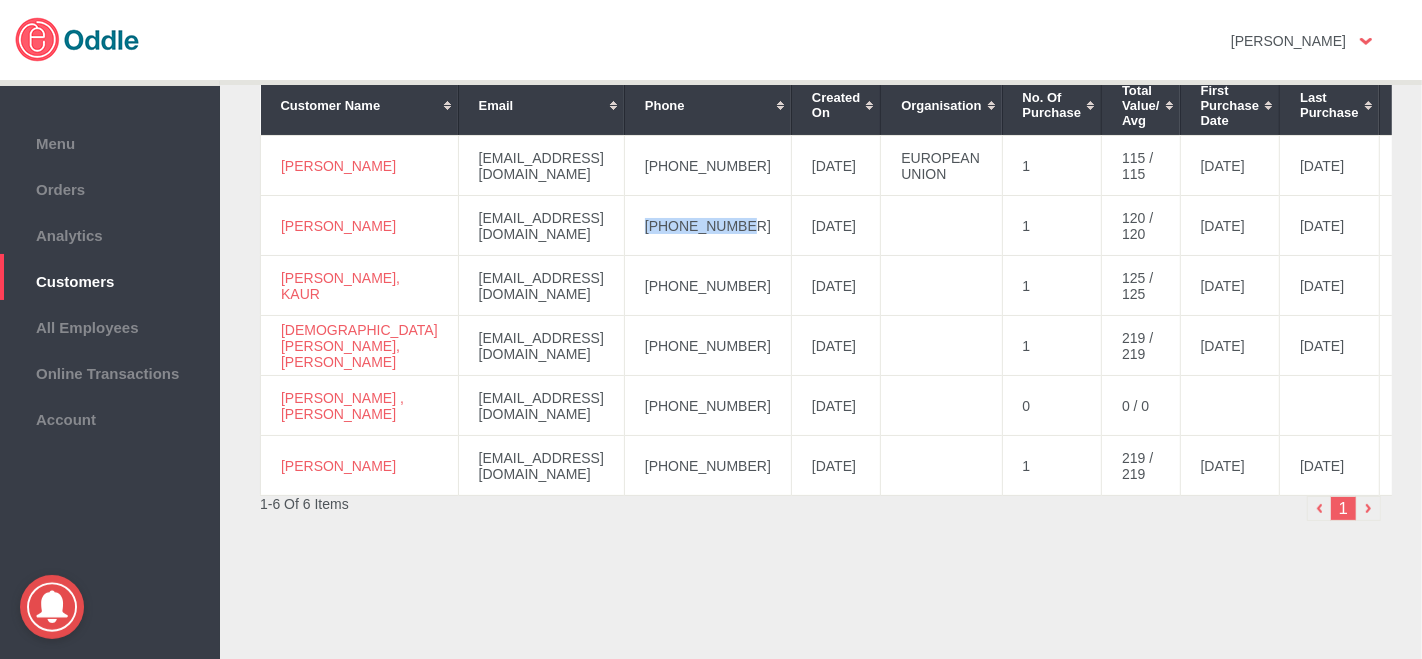 drag, startPoint x: 753, startPoint y: 220, endPoint x: 642, endPoint y: 215, distance: 111.11256 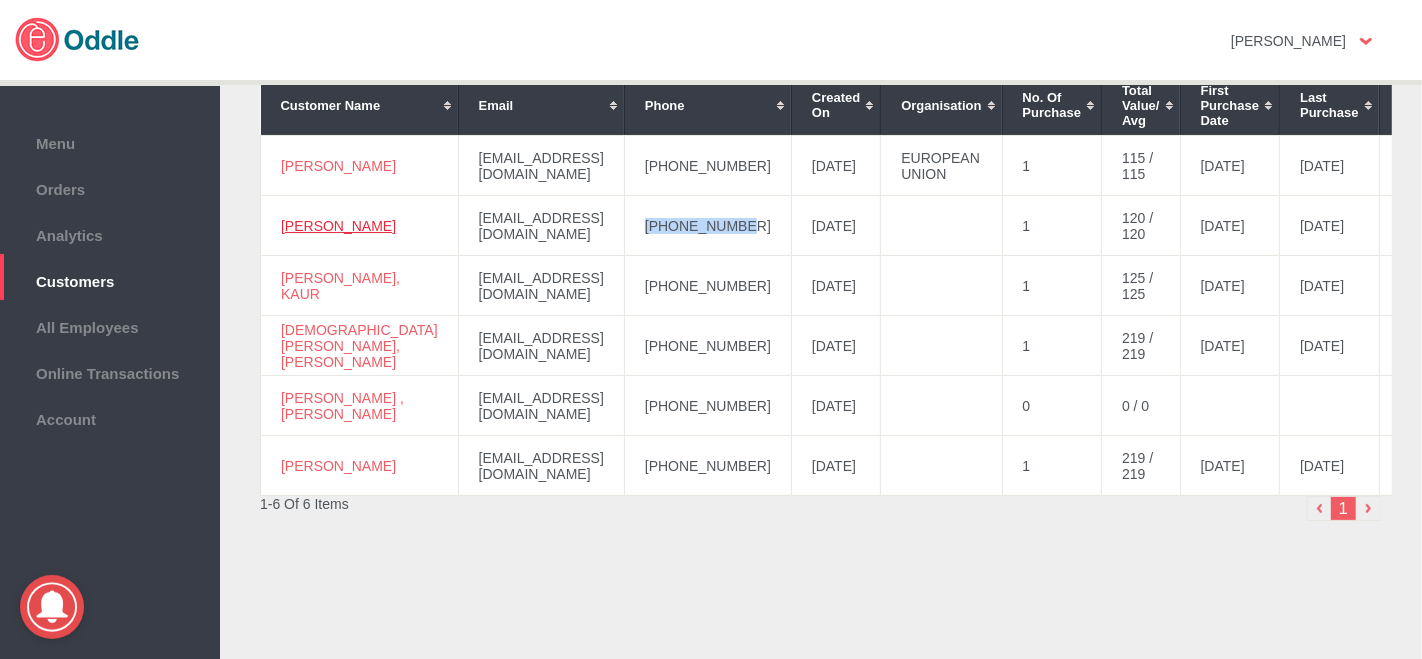 drag, startPoint x: 366, startPoint y: 217, endPoint x: 282, endPoint y: 225, distance: 84.38009 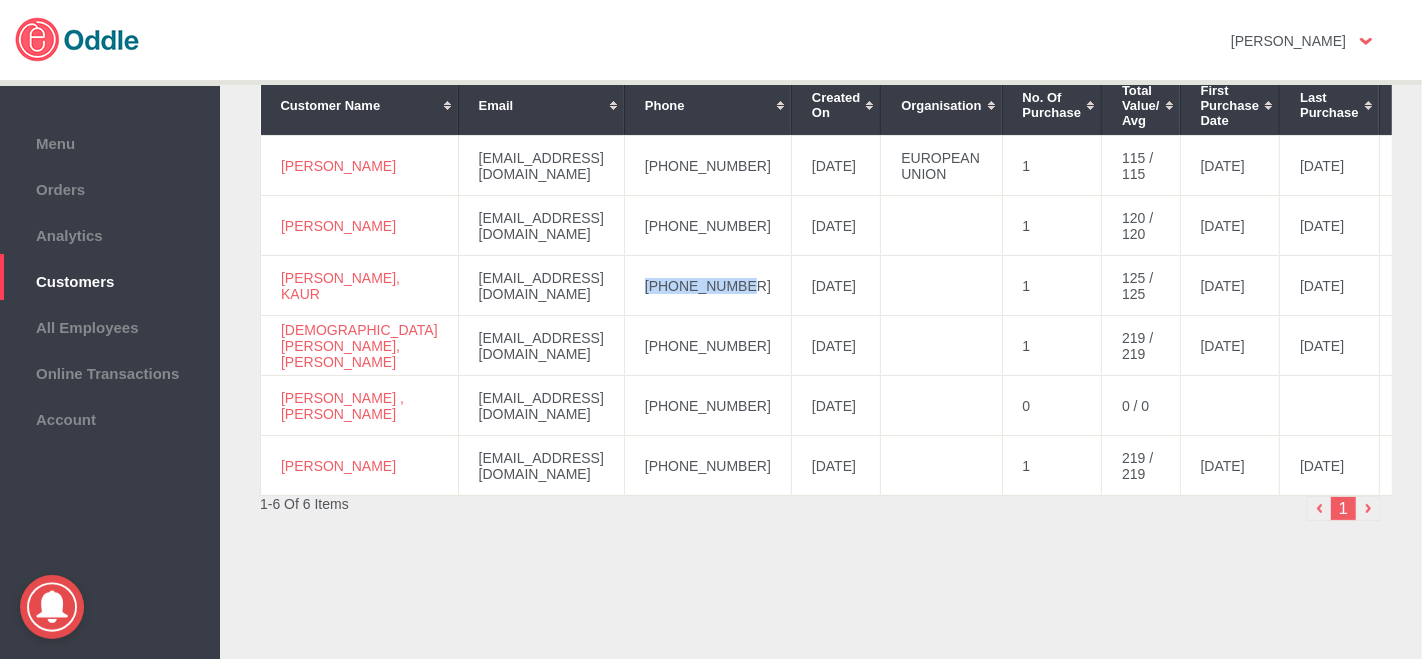 drag, startPoint x: 741, startPoint y: 281, endPoint x: 642, endPoint y: 296, distance: 100.12991 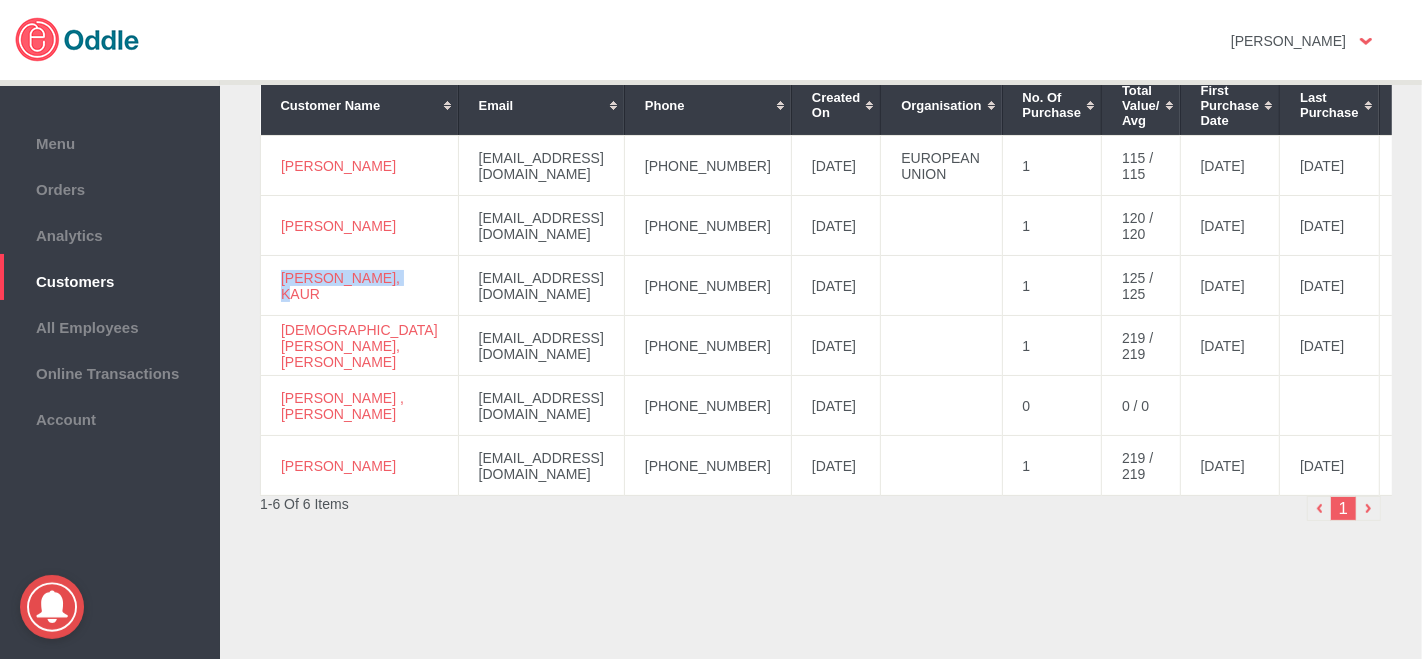 drag, startPoint x: 324, startPoint y: 286, endPoint x: 277, endPoint y: 266, distance: 51.078373 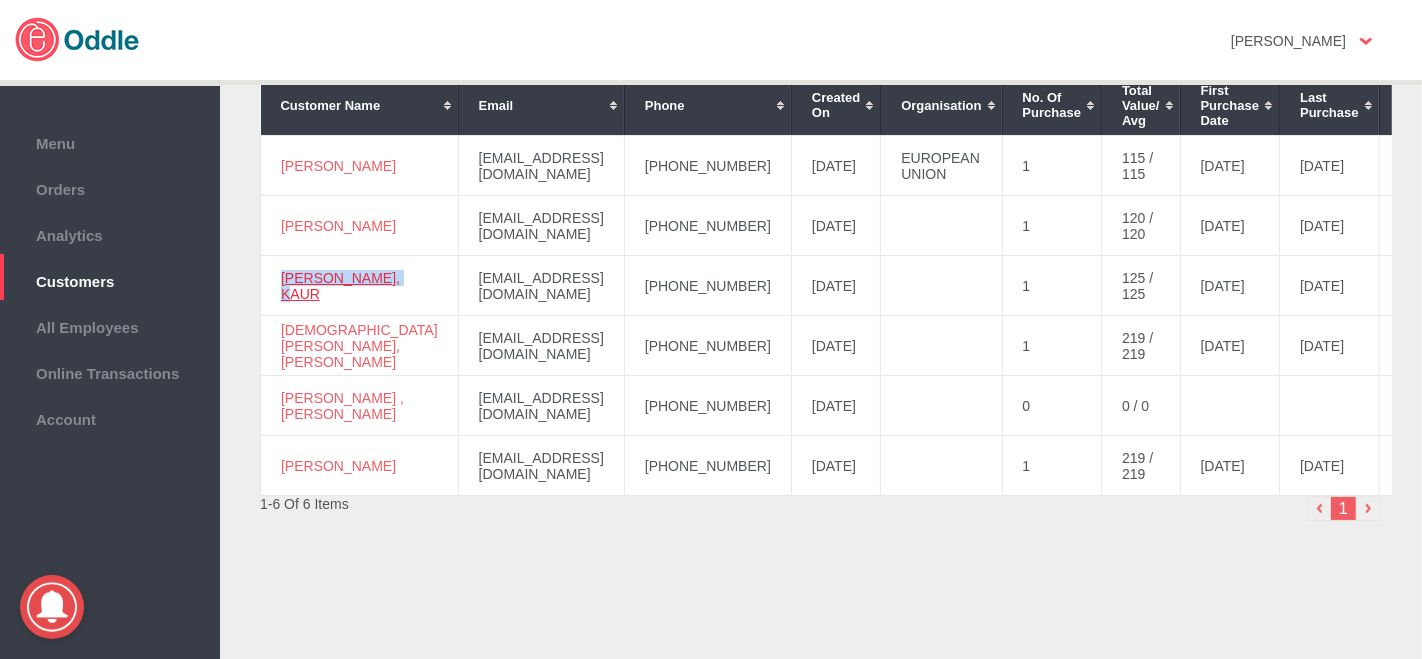 copy on "JASSMETTHA, KAUR" 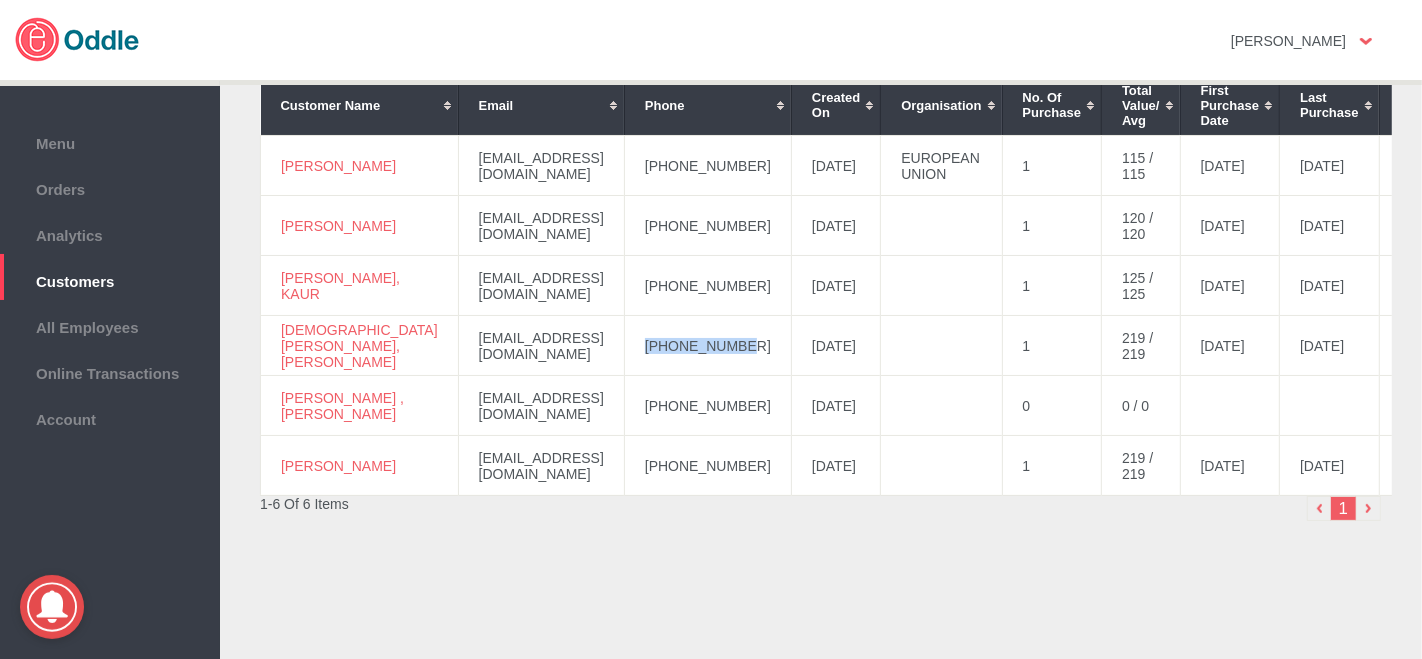 drag, startPoint x: 740, startPoint y: 339, endPoint x: 642, endPoint y: 339, distance: 98 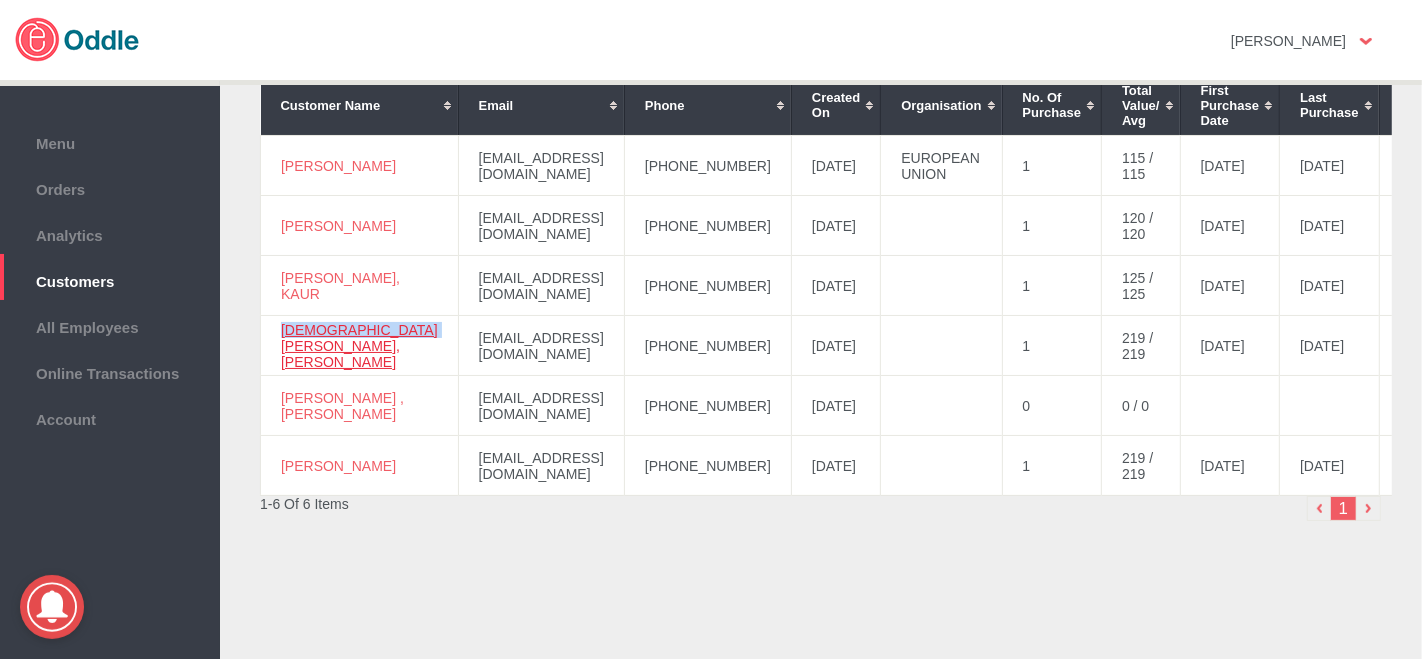 drag, startPoint x: 354, startPoint y: 347, endPoint x: 291, endPoint y: 332, distance: 64.7611 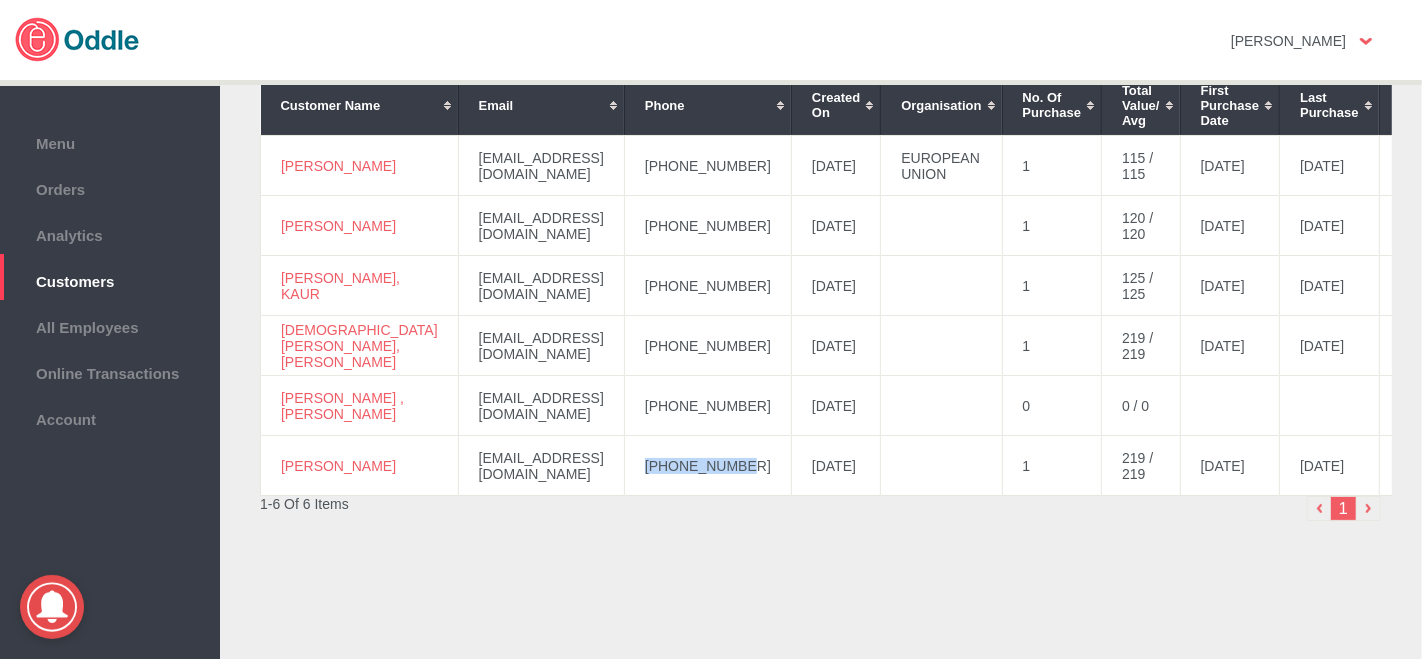 drag, startPoint x: 743, startPoint y: 460, endPoint x: 640, endPoint y: 459, distance: 103.00485 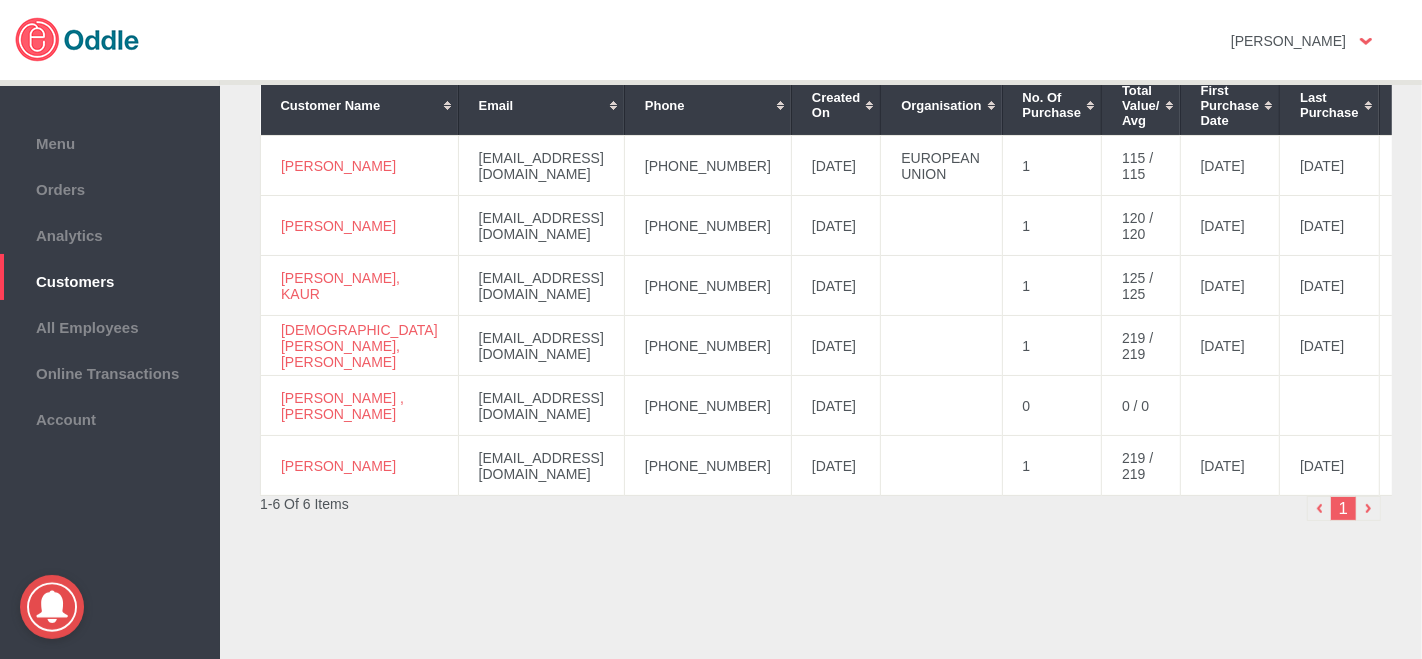 click on "Customers
Visit   Analytics → Customer   to export the list of customers and their marketing preferences
All
Last 30 days
Last 7 days
Today
This Week
Last Month
This Month
Custom
Add New Customer
Filter
Import Customers
Max Results Per Page 20 30 40 50 100
Customer Name
Email
Phone
Created On
Organisation
No. of Purchase
Total Value/ Avg
First Purchase Date
Last Purchase Blacklisted 1" at bounding box center [821, 257] 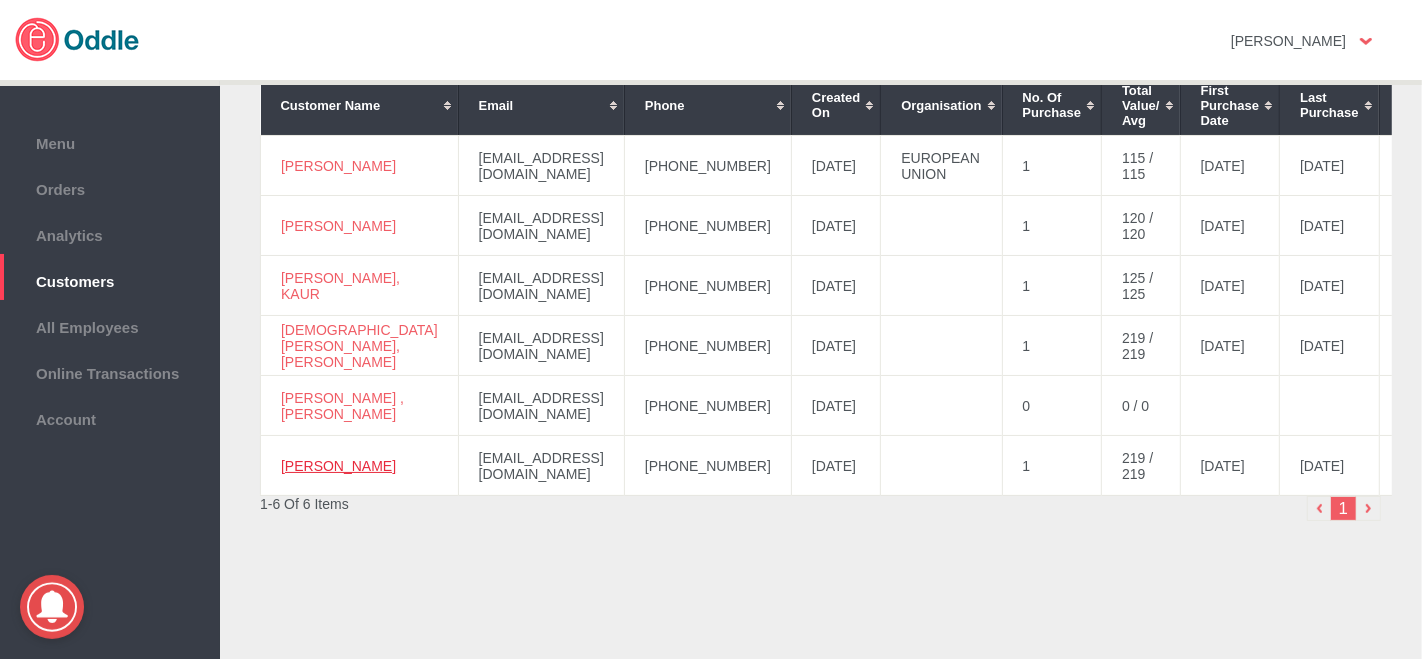 drag, startPoint x: 314, startPoint y: 468, endPoint x: 285, endPoint y: 455, distance: 31.780497 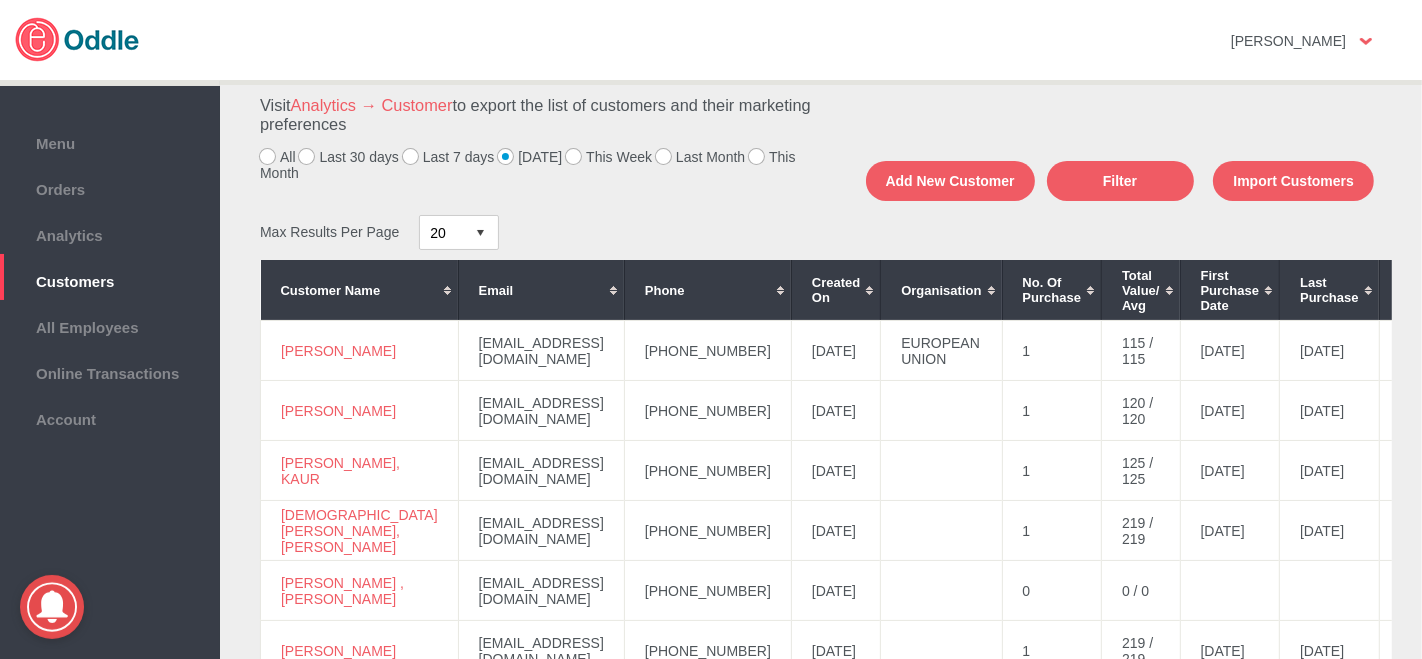 scroll, scrollTop: 0, scrollLeft: 0, axis: both 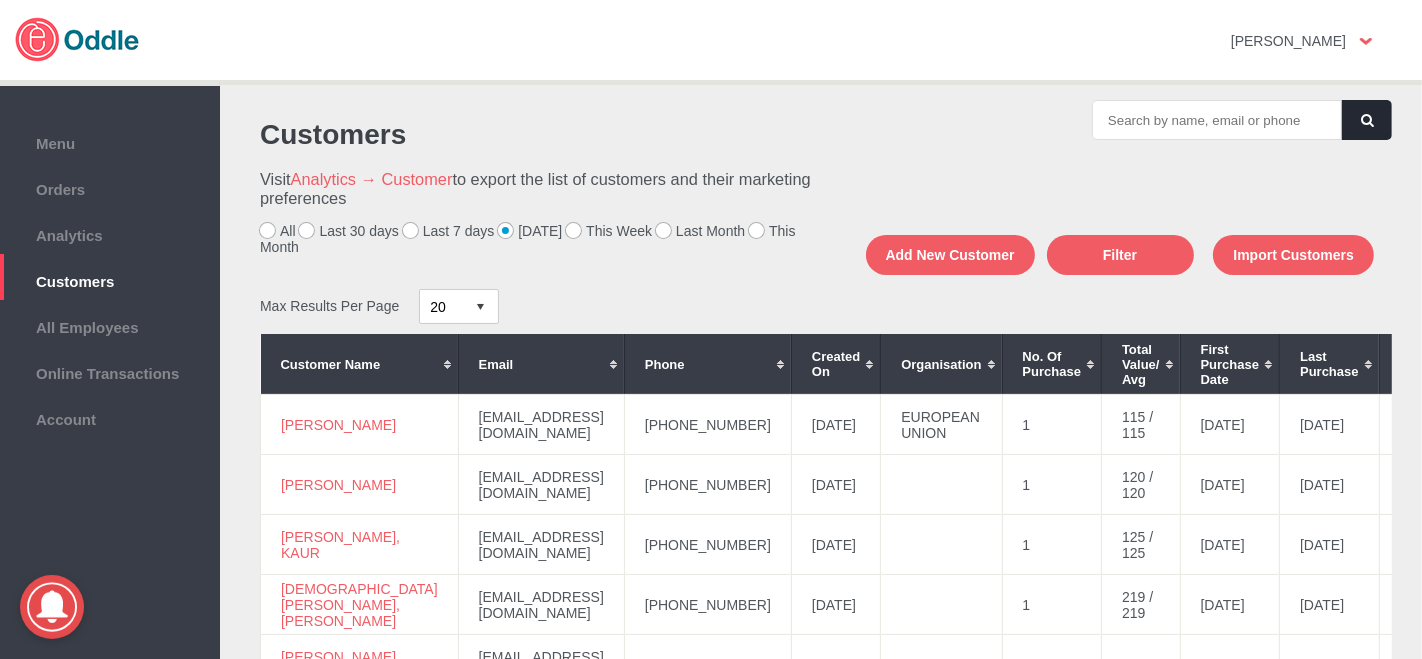click on "This Week" at bounding box center (609, 231) 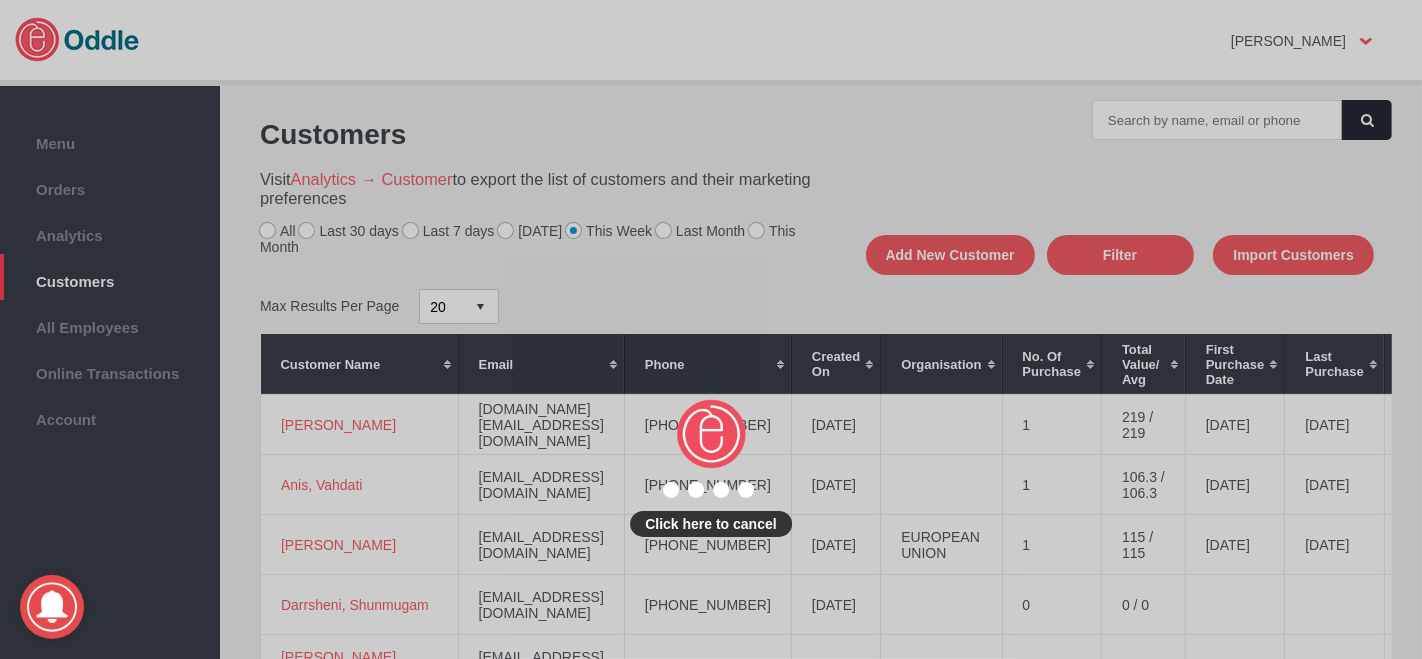 click on "Click here to cancel" at bounding box center (711, 329) 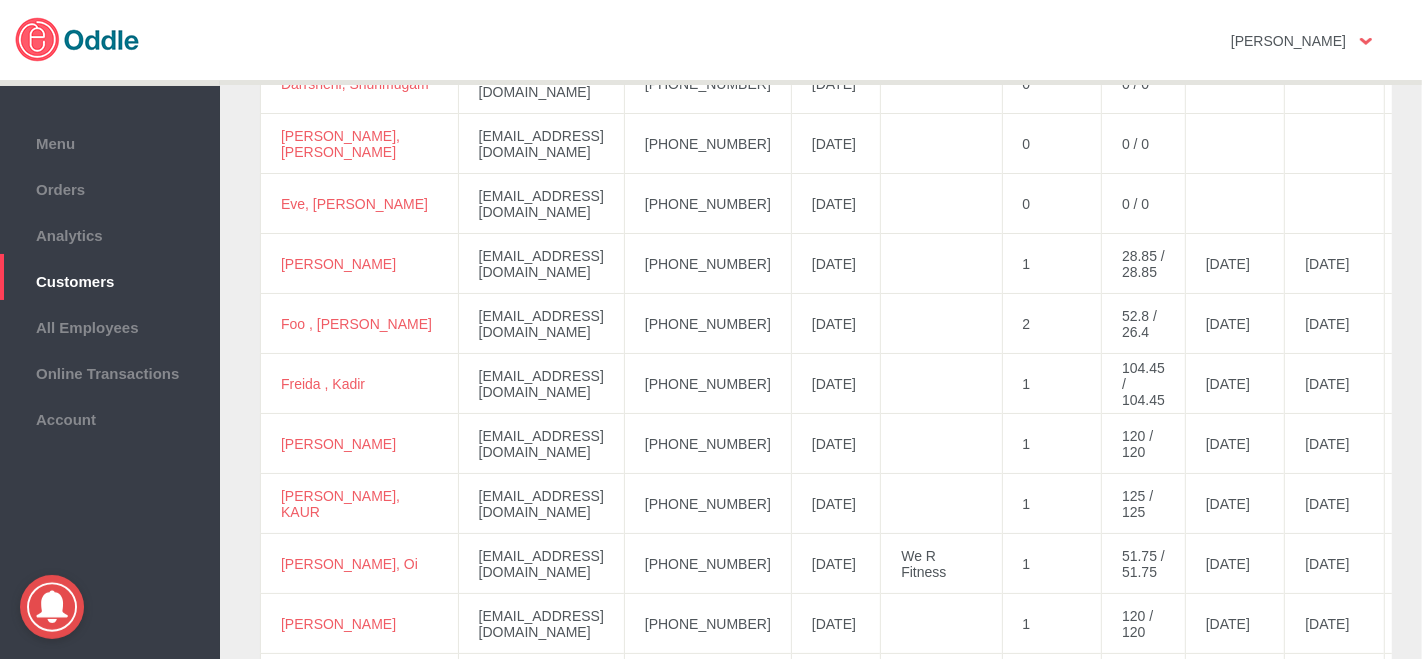 scroll, scrollTop: 555, scrollLeft: 0, axis: vertical 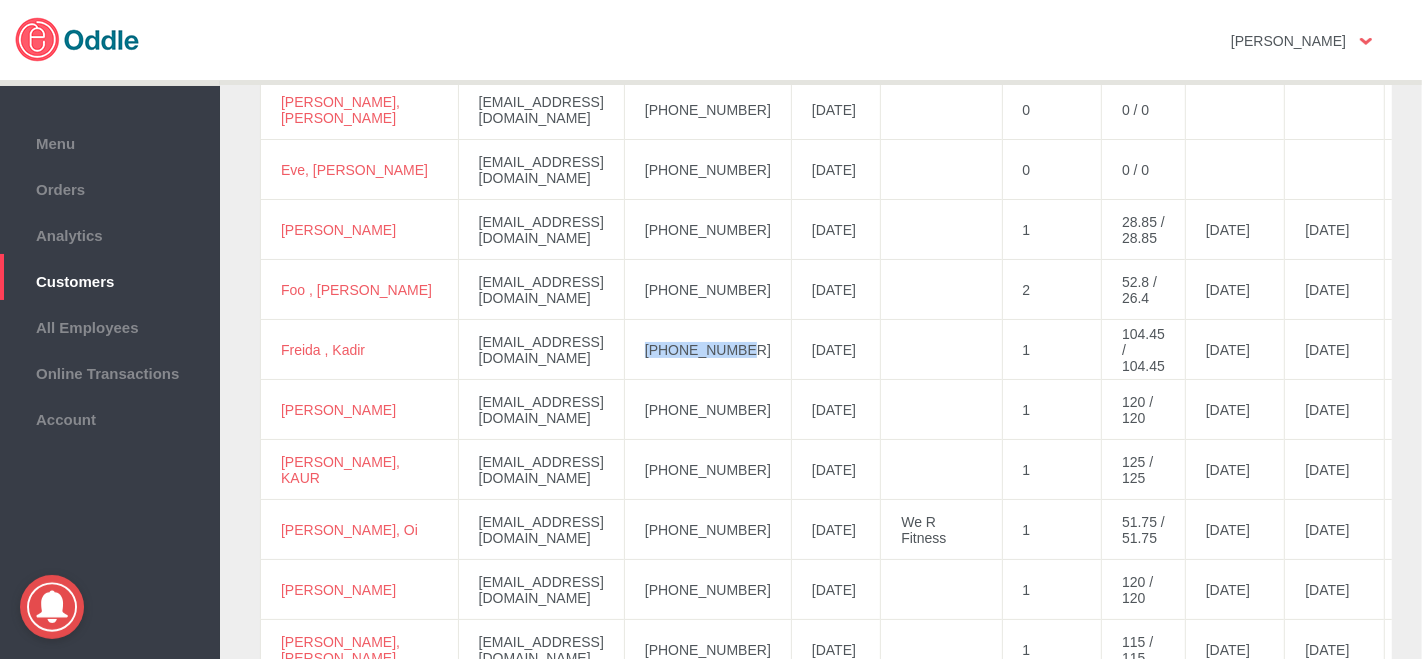 drag, startPoint x: 770, startPoint y: 349, endPoint x: 664, endPoint y: 359, distance: 106.47065 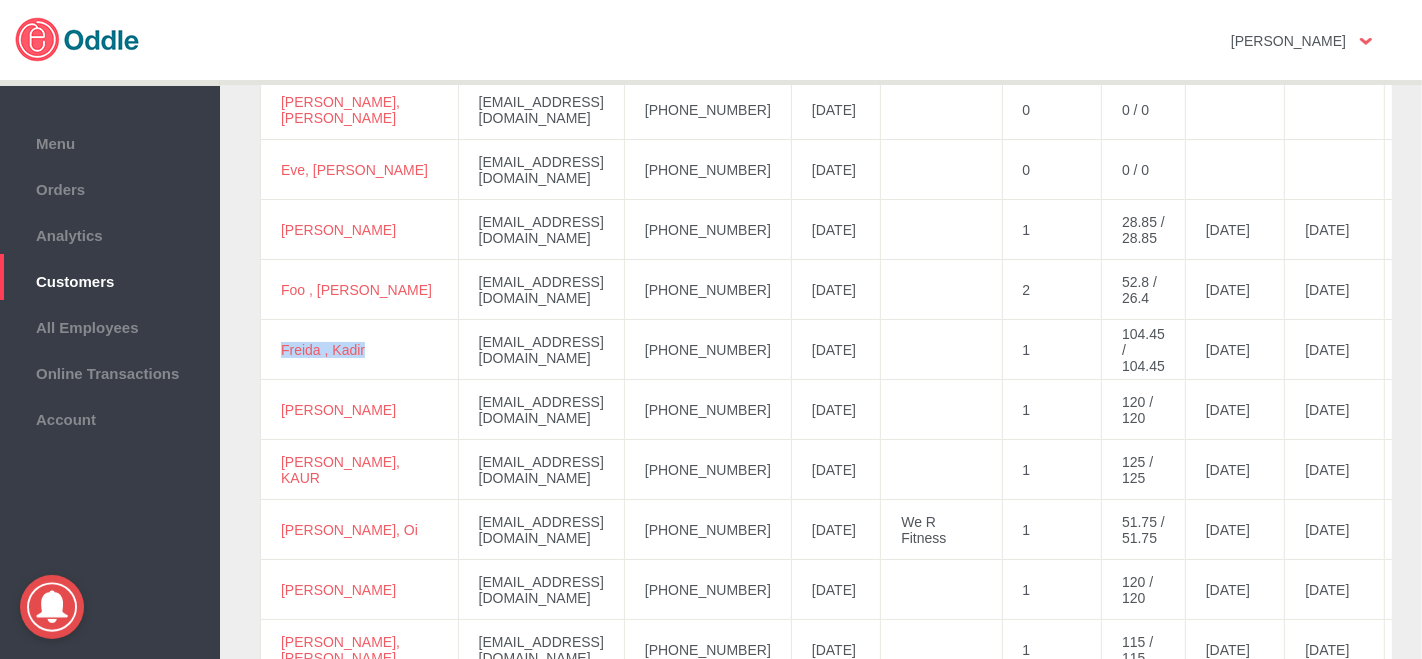 drag, startPoint x: 373, startPoint y: 348, endPoint x: 278, endPoint y: 350, distance: 95.02105 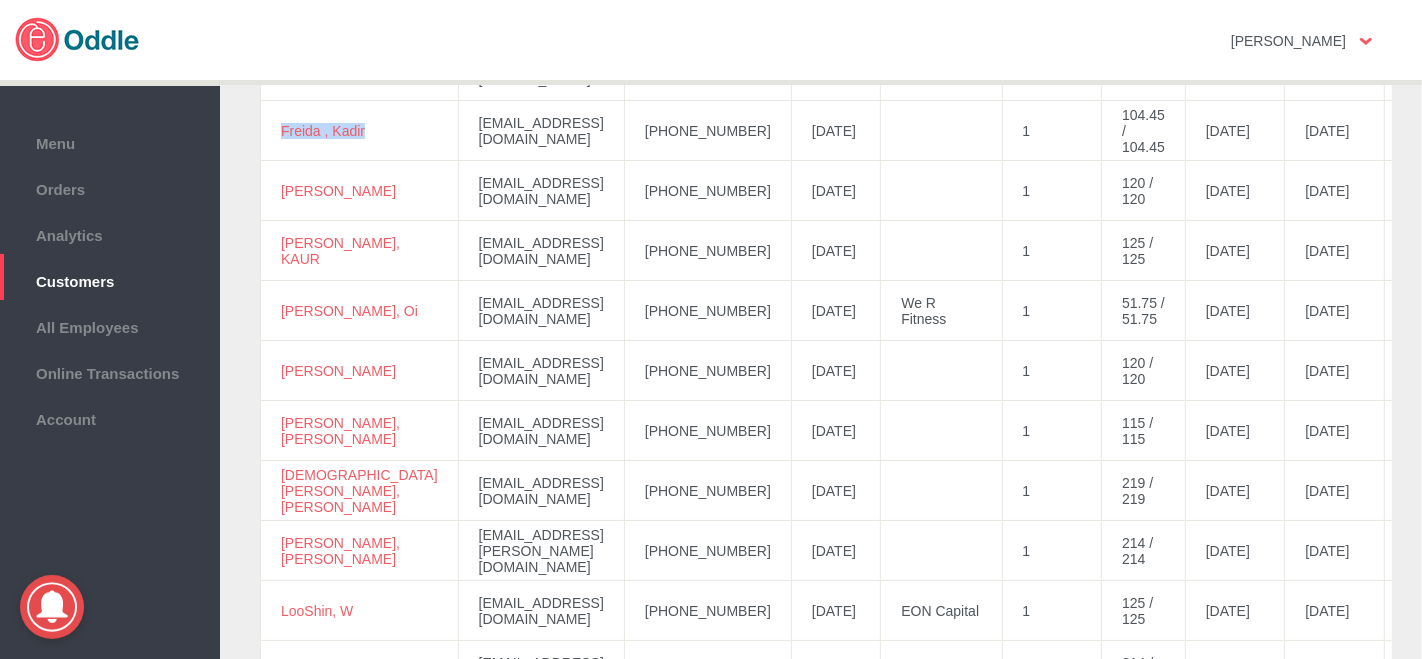 scroll, scrollTop: 777, scrollLeft: 0, axis: vertical 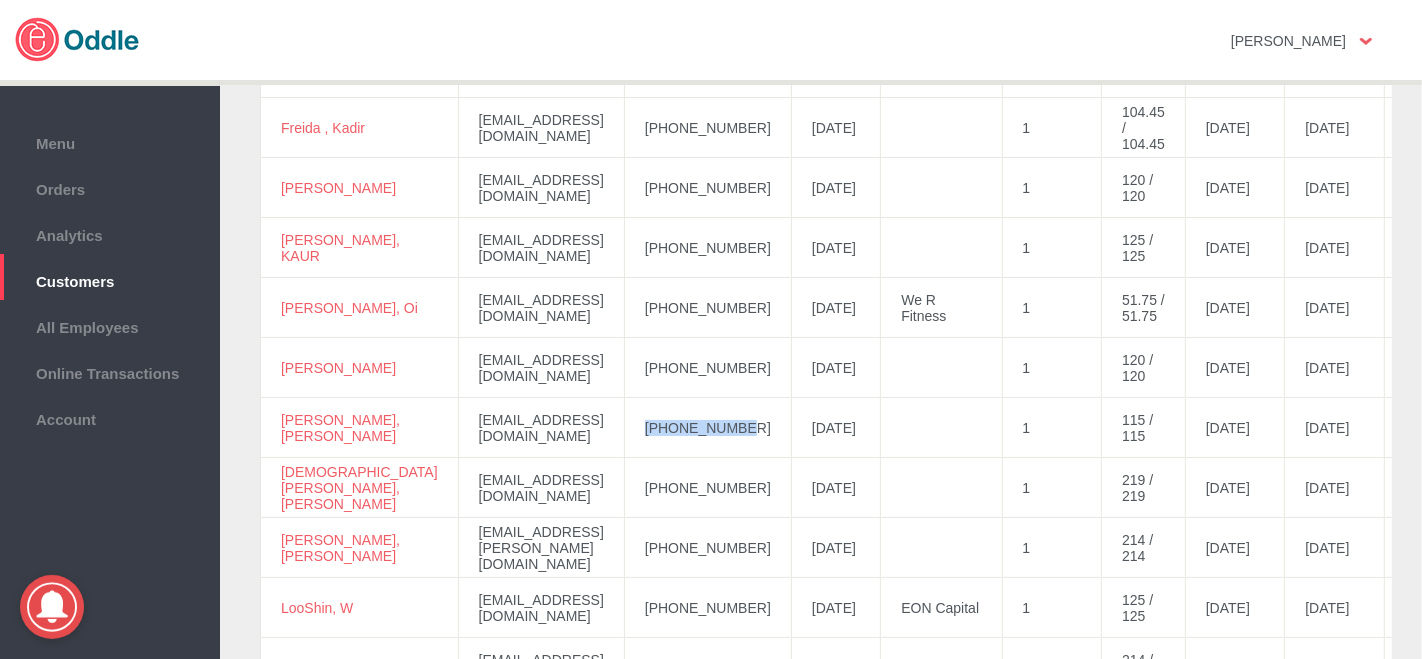 drag, startPoint x: 772, startPoint y: 432, endPoint x: 652, endPoint y: 439, distance: 120.203995 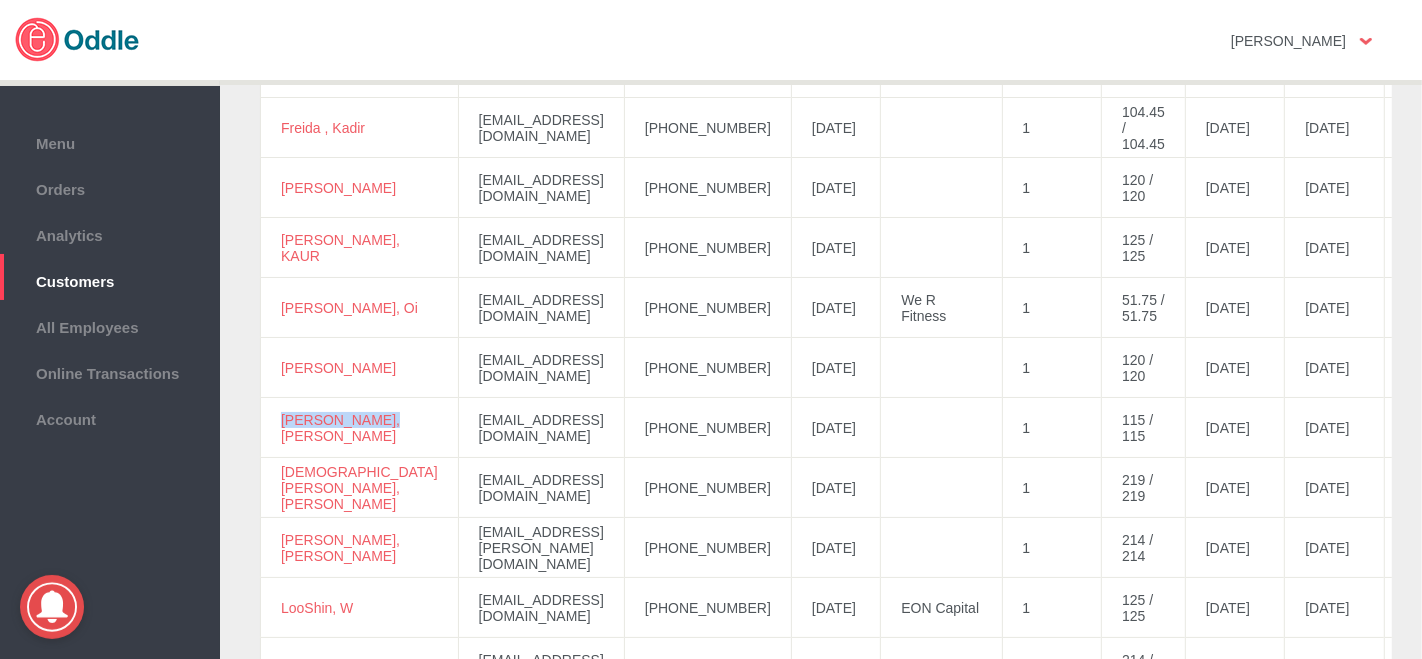 drag, startPoint x: 356, startPoint y: 438, endPoint x: 276, endPoint y: 421, distance: 81.78631 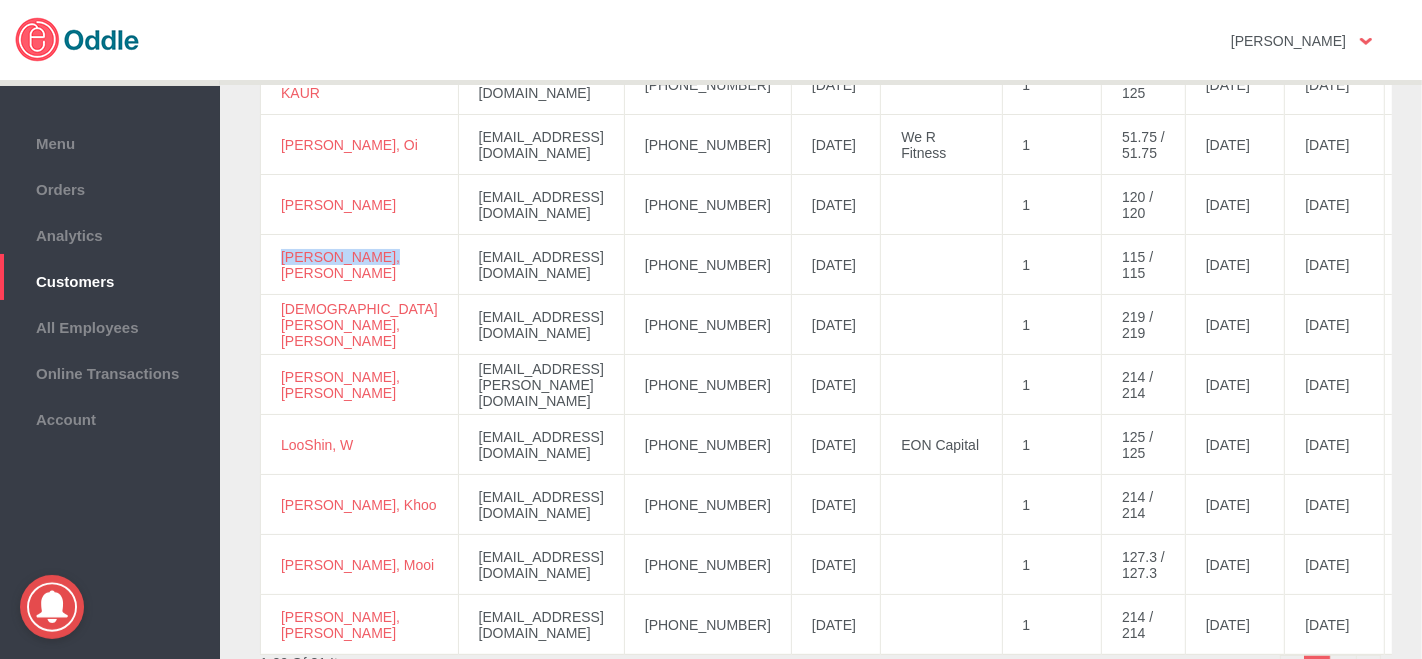 scroll, scrollTop: 1000, scrollLeft: 0, axis: vertical 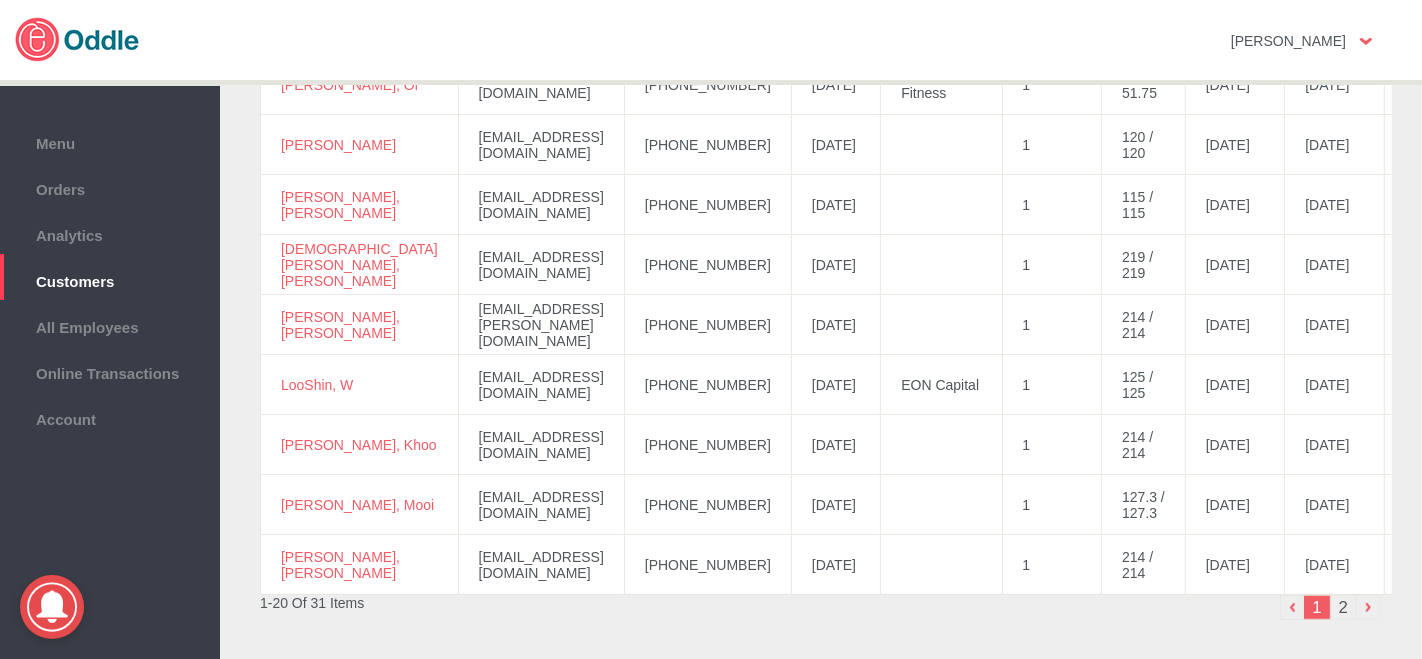 click on "2" at bounding box center (1343, 607) 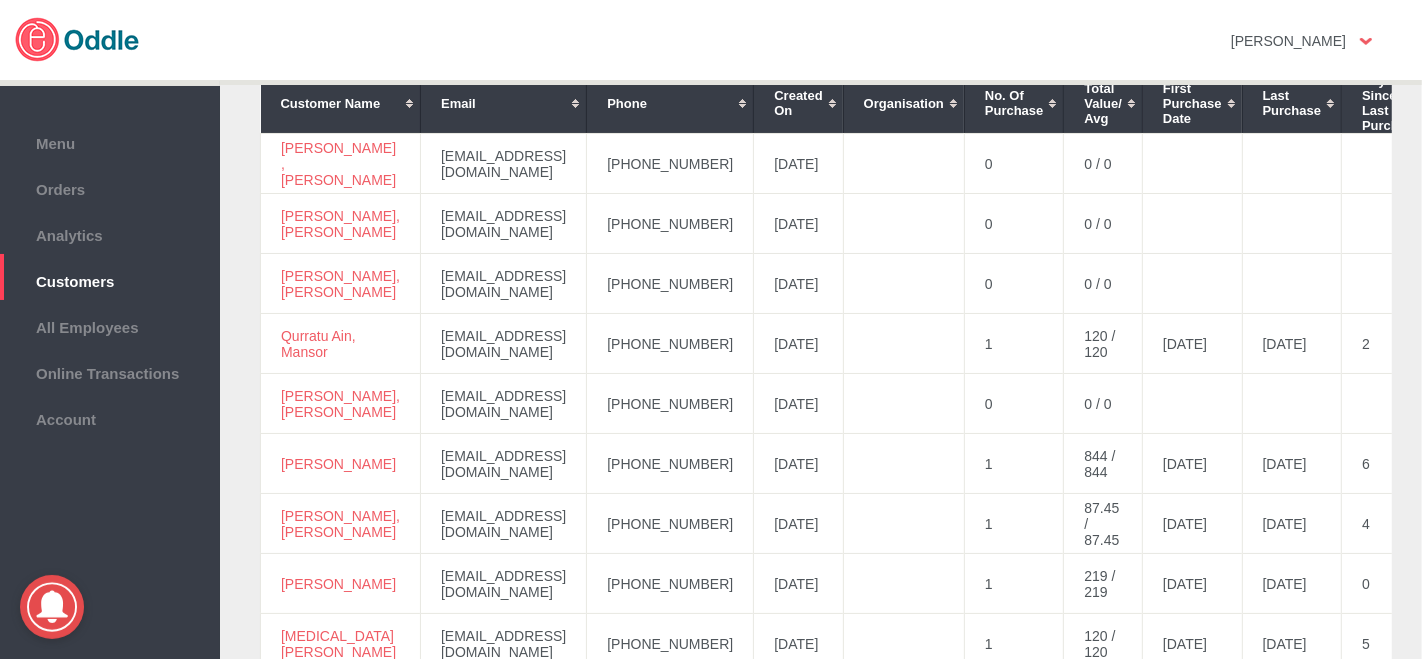 scroll, scrollTop: 234, scrollLeft: 0, axis: vertical 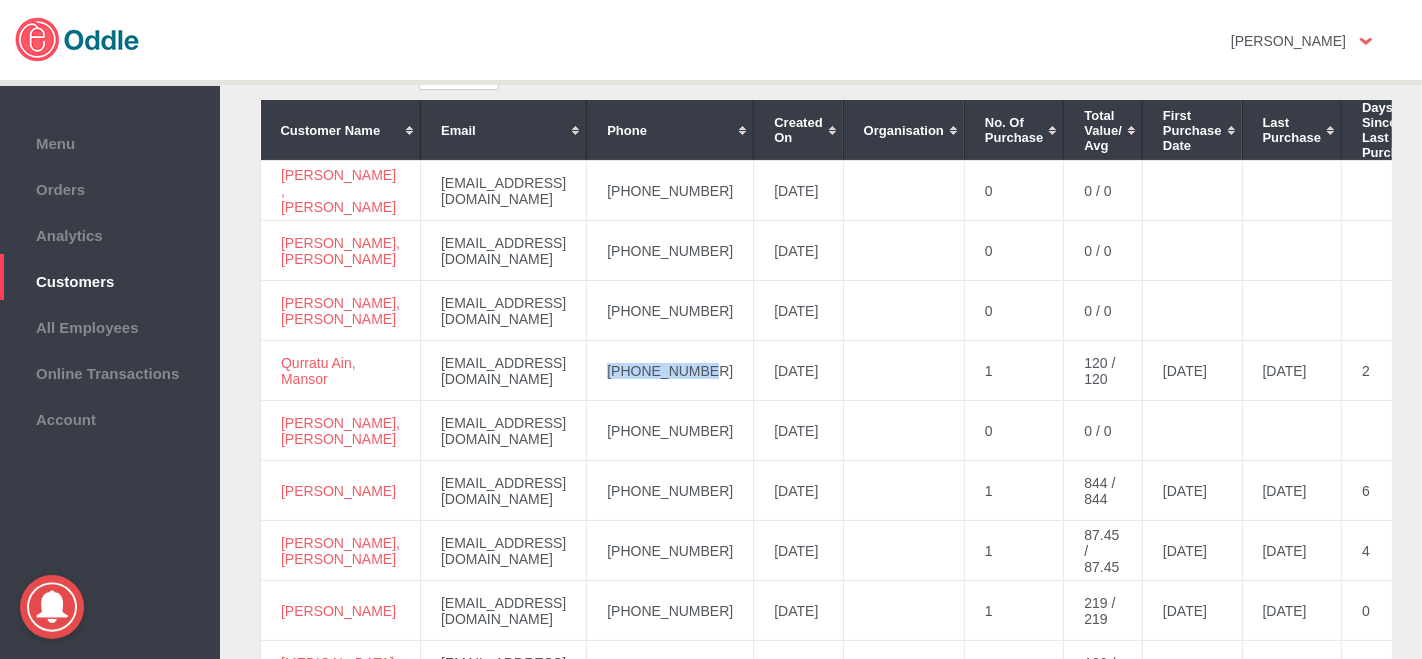drag, startPoint x: 720, startPoint y: 372, endPoint x: 608, endPoint y: 372, distance: 112 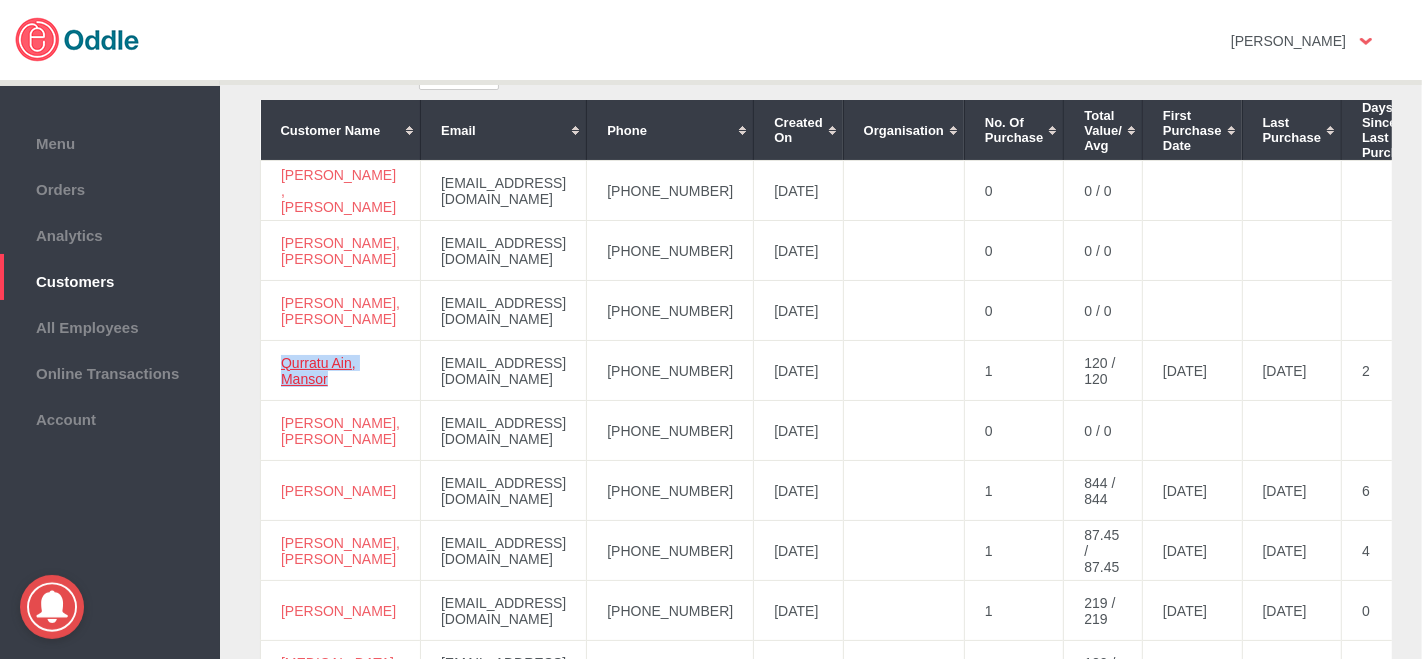 drag, startPoint x: 314, startPoint y: 372, endPoint x: 285, endPoint y: 355, distance: 33.61547 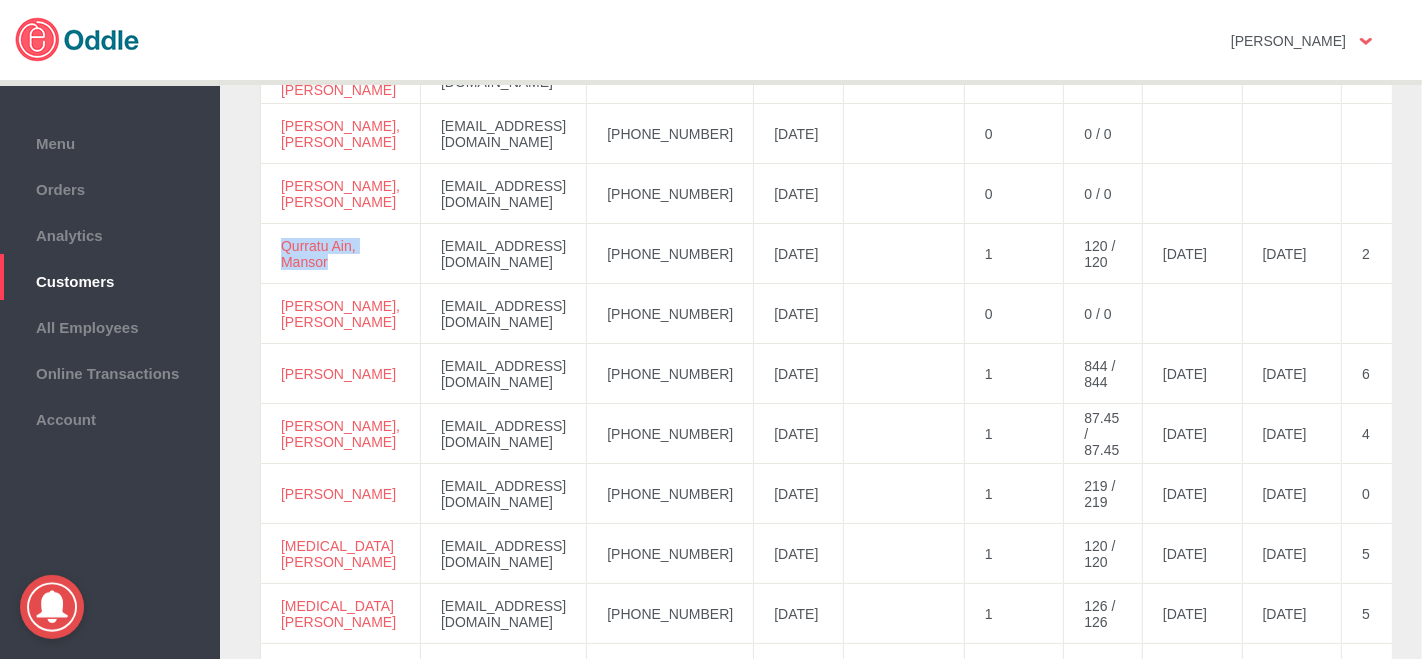 scroll, scrollTop: 456, scrollLeft: 0, axis: vertical 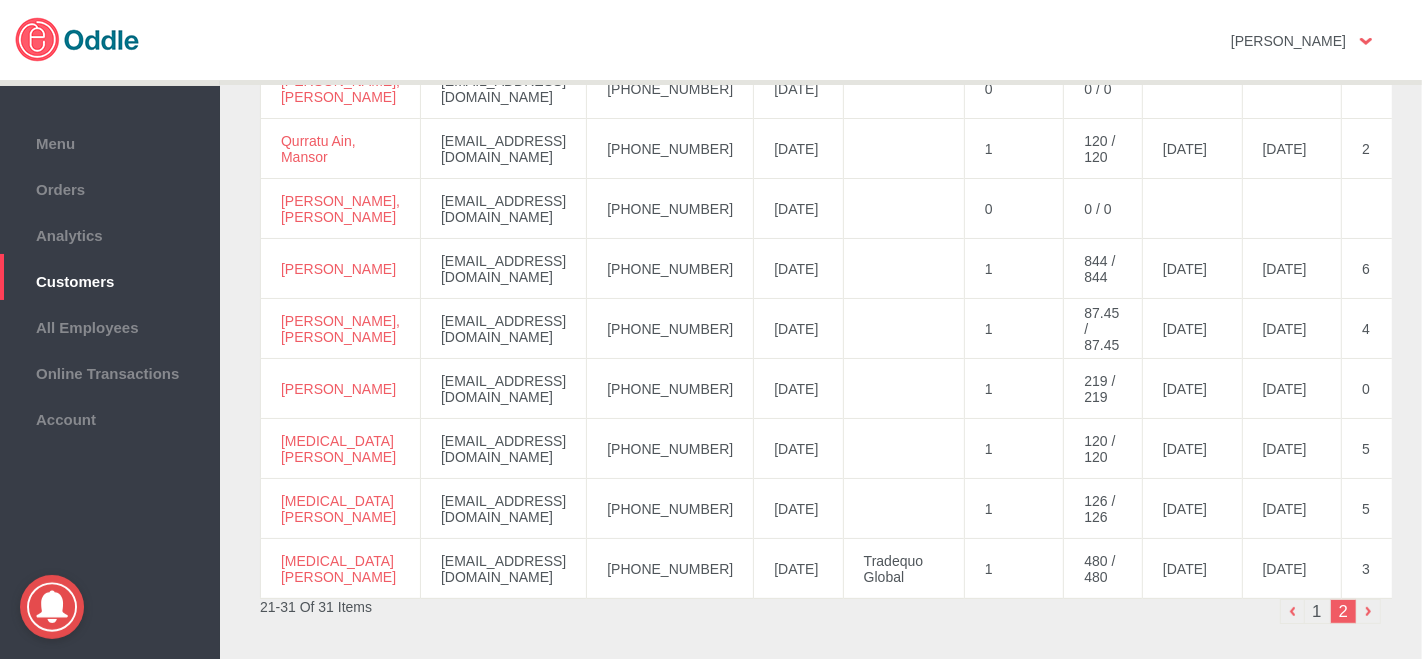 click on "1" at bounding box center [1317, 611] 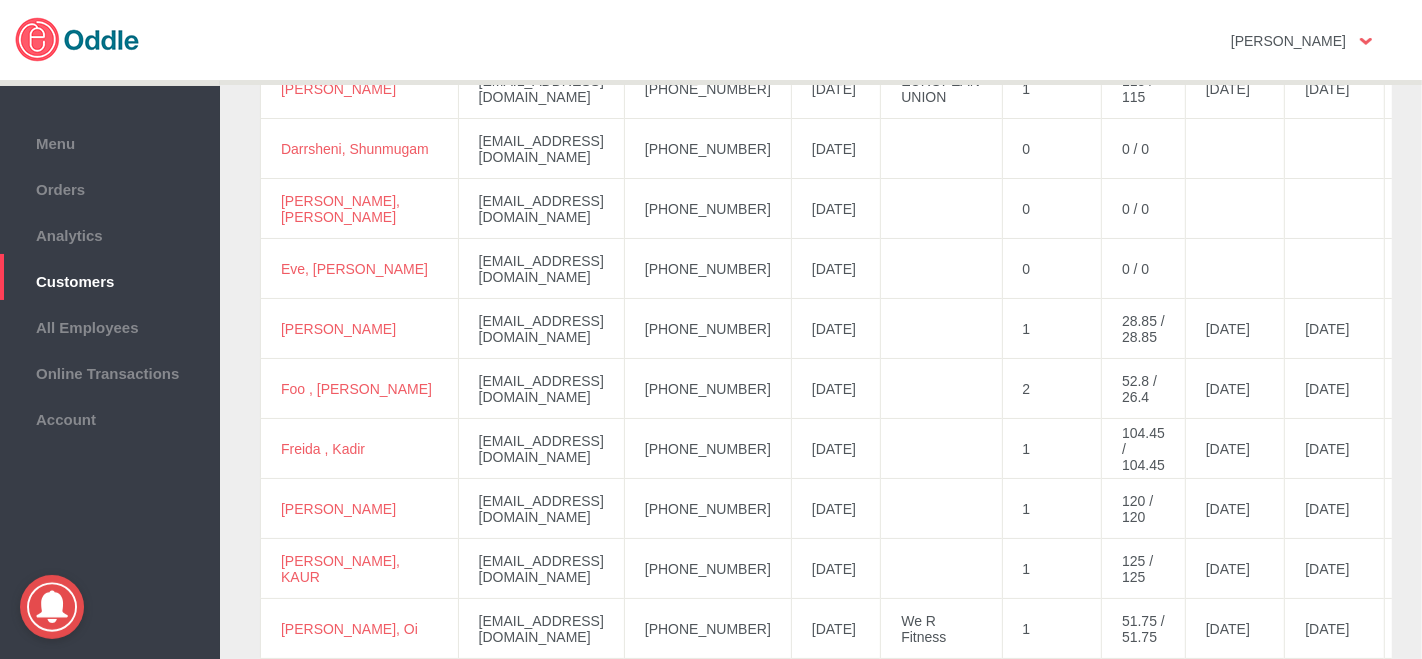 scroll, scrollTop: 0, scrollLeft: 0, axis: both 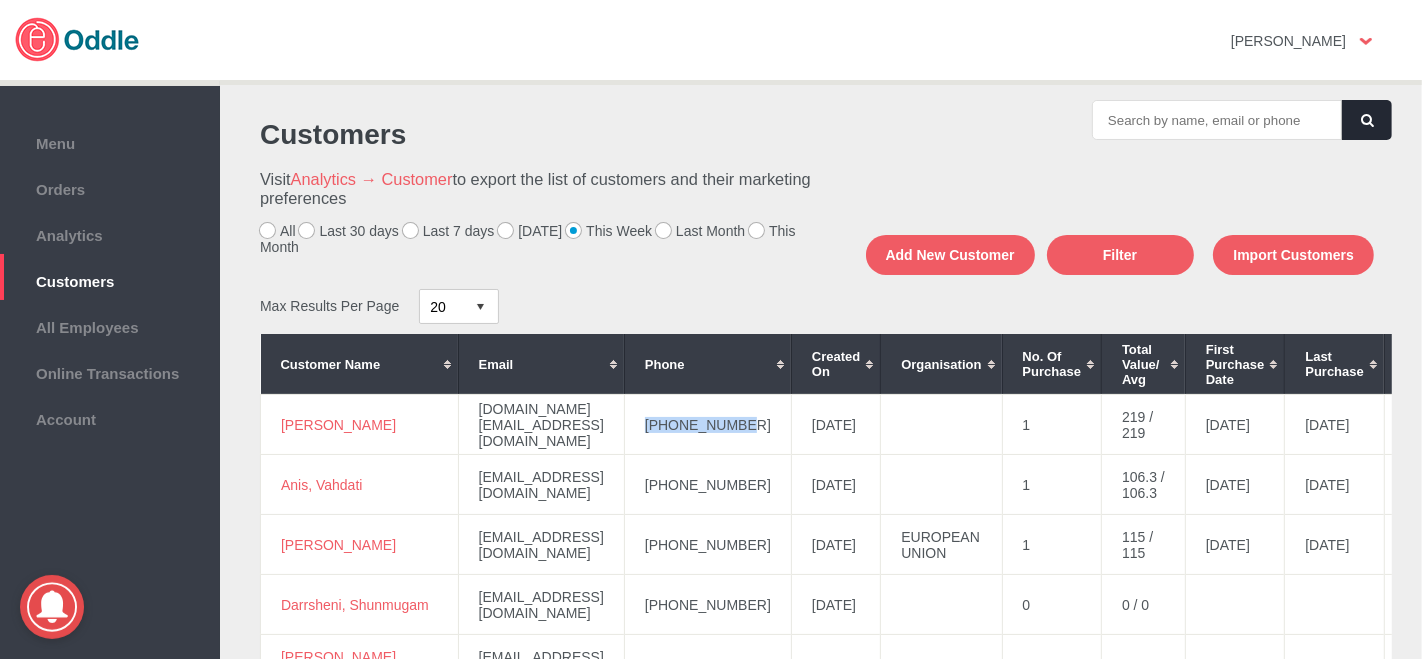drag, startPoint x: 765, startPoint y: 427, endPoint x: 654, endPoint y: 430, distance: 111.040535 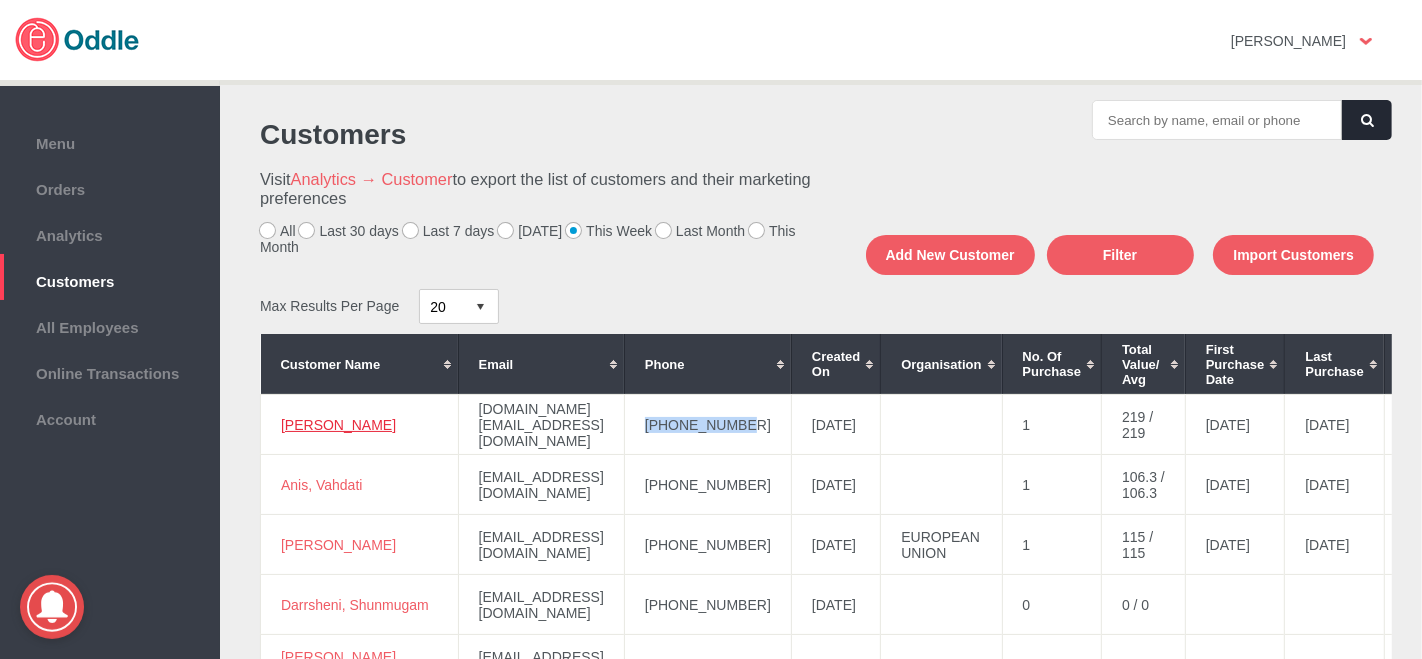 drag, startPoint x: 325, startPoint y: 430, endPoint x: 280, endPoint y: 421, distance: 45.891174 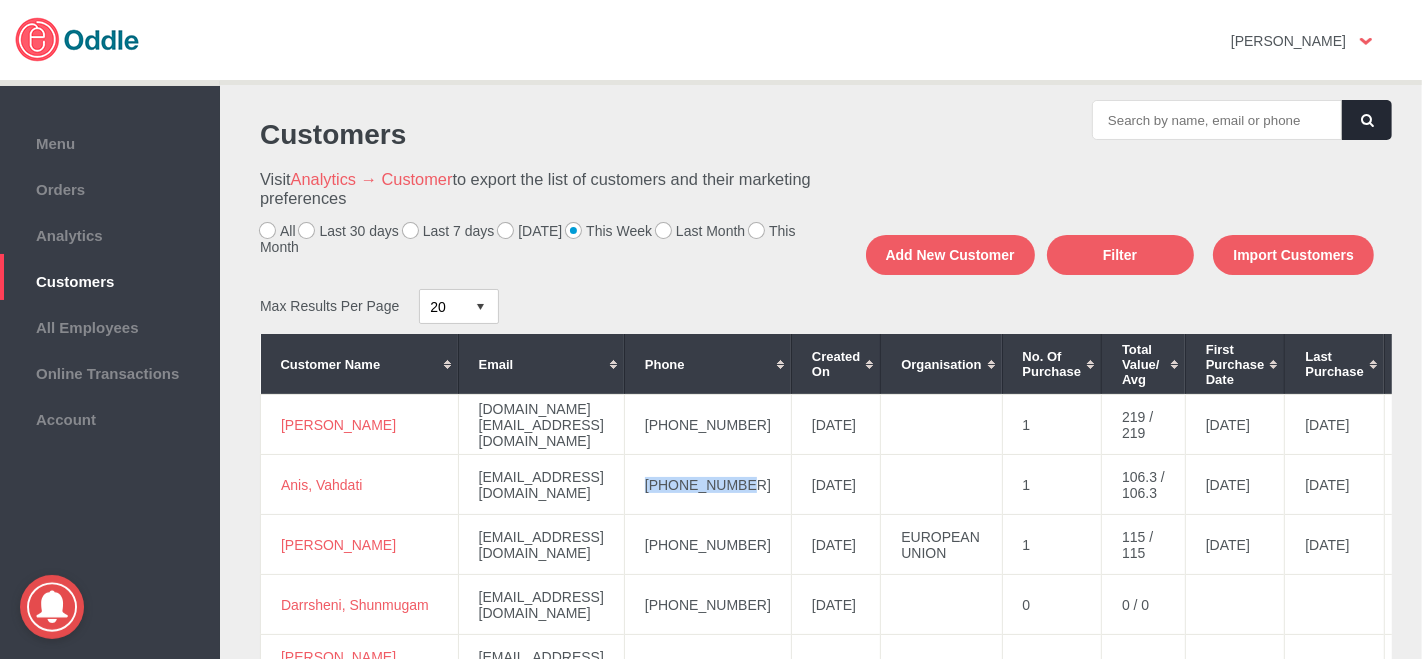 drag, startPoint x: 757, startPoint y: 484, endPoint x: 658, endPoint y: 486, distance: 99.0202 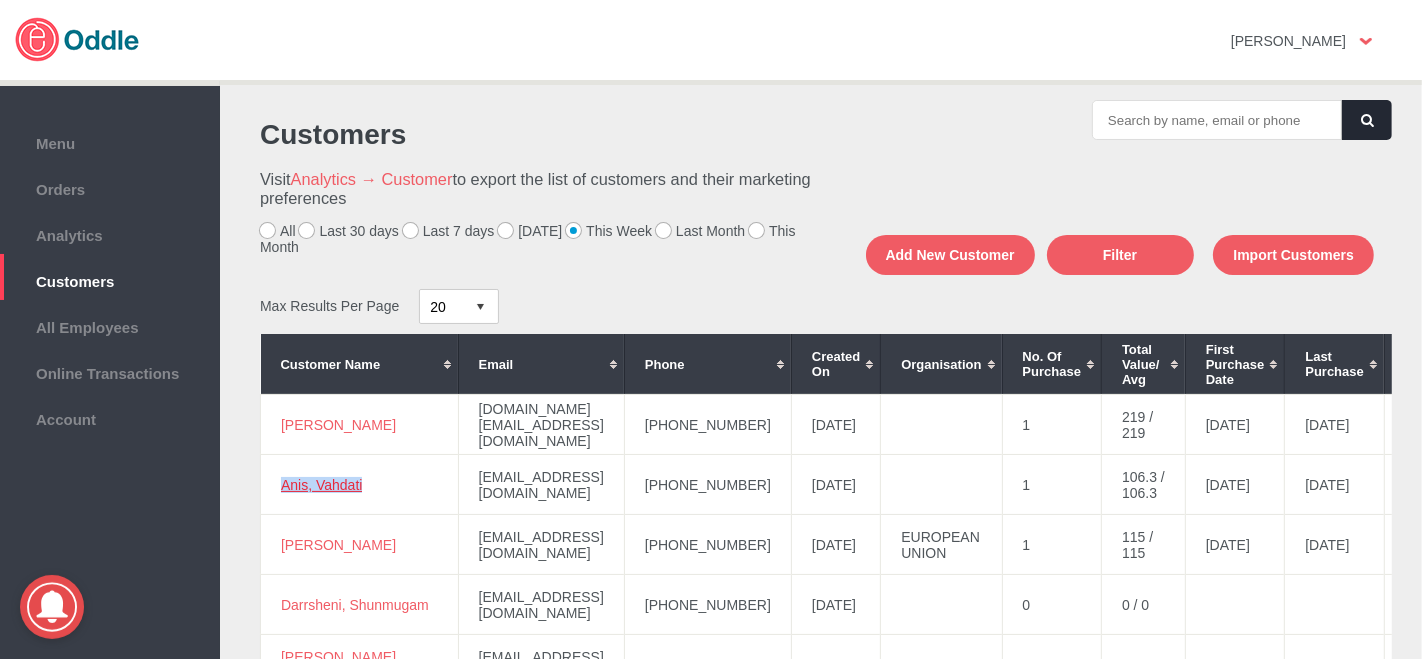 drag, startPoint x: 365, startPoint y: 487, endPoint x: 282, endPoint y: 483, distance: 83.09633 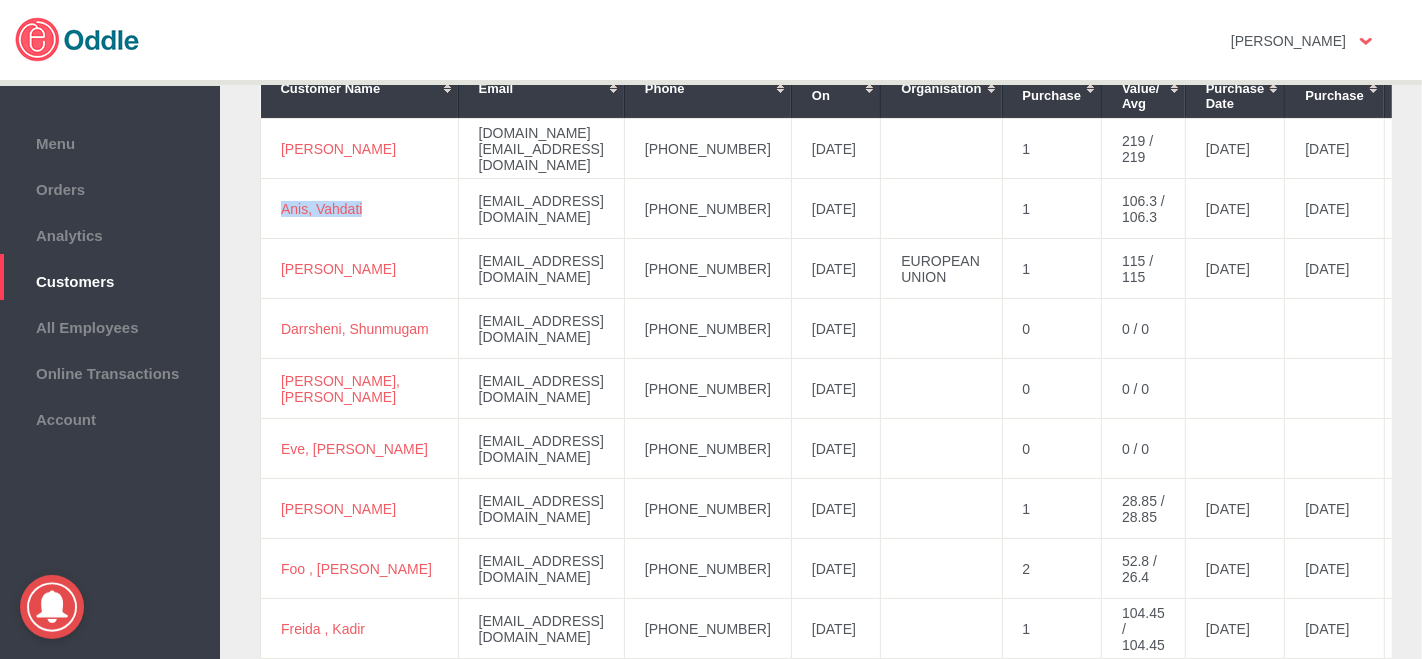 scroll, scrollTop: 107, scrollLeft: 0, axis: vertical 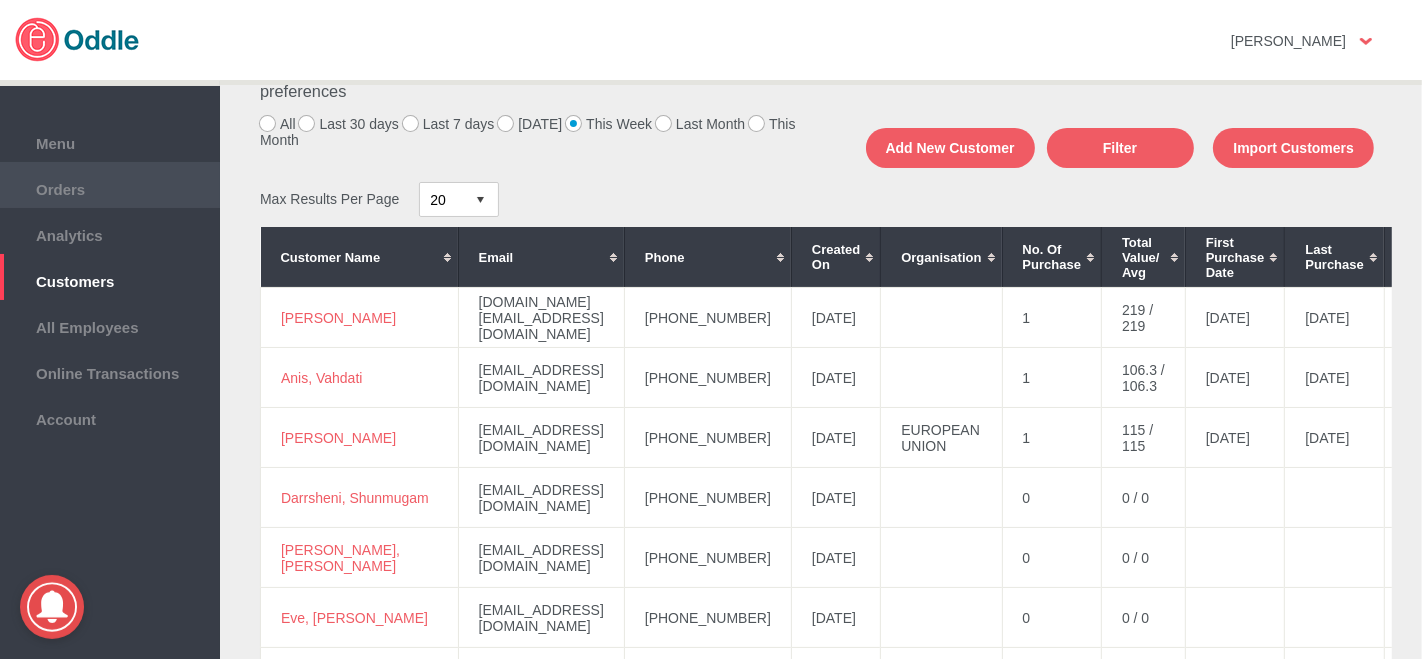 click on "Orders" at bounding box center (110, 185) 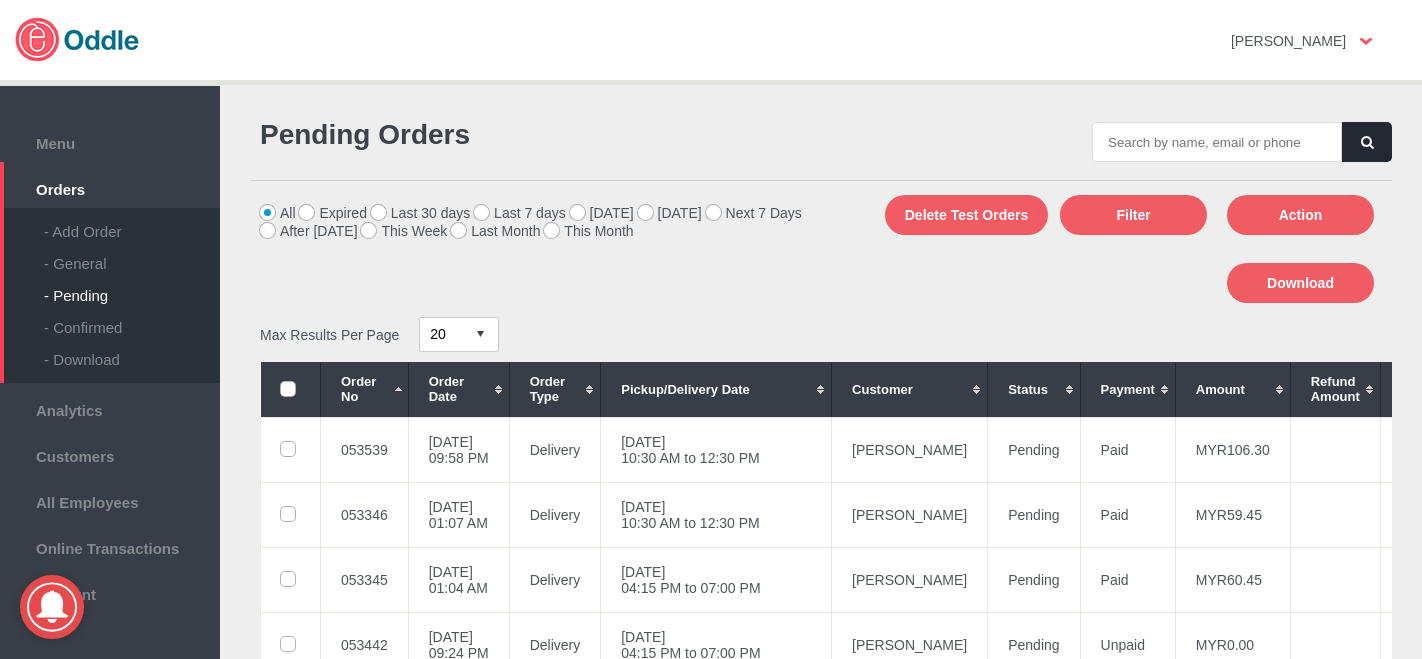 scroll, scrollTop: 0, scrollLeft: 0, axis: both 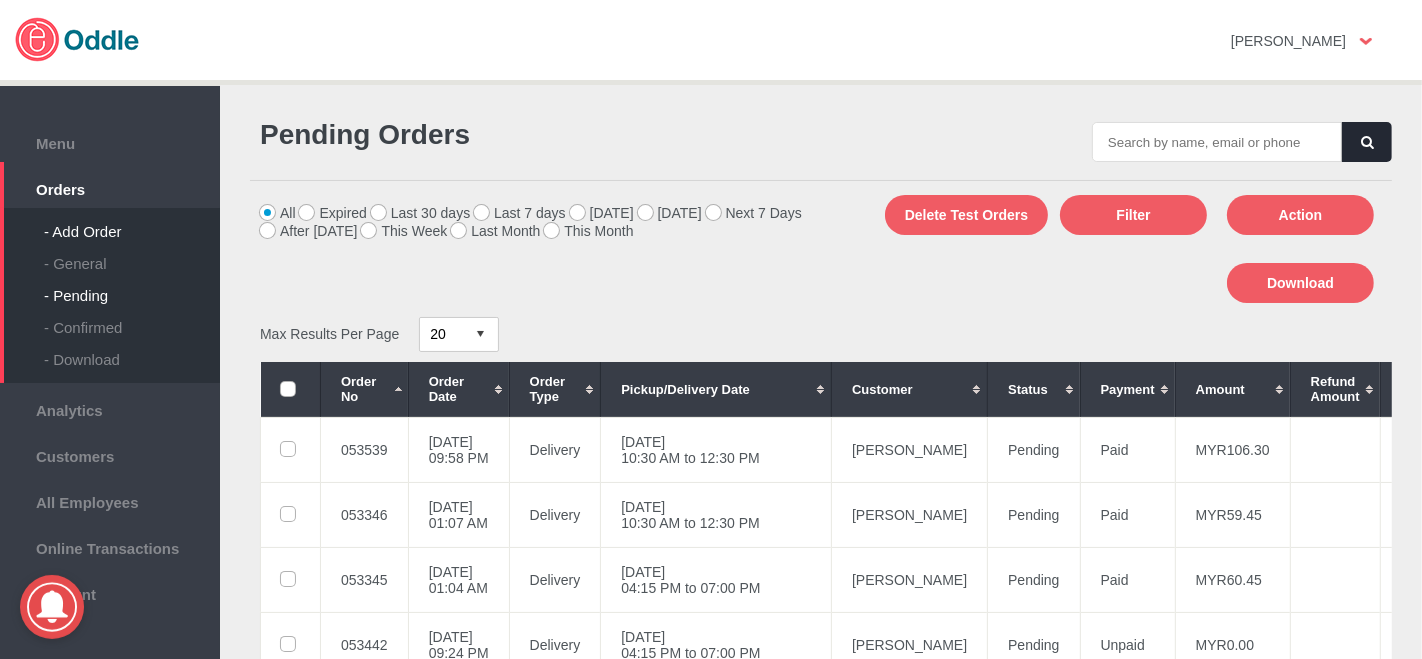 click on "- Add Order" at bounding box center (132, 224) 